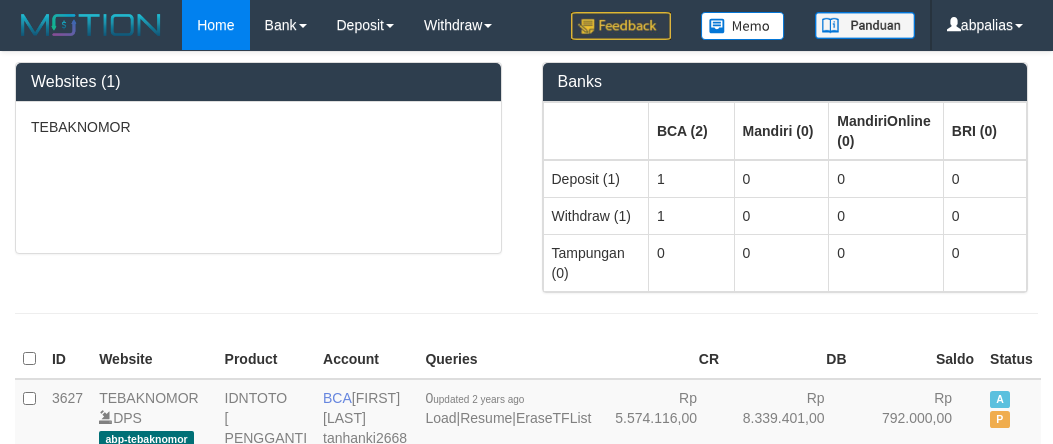 scroll, scrollTop: 0, scrollLeft: 0, axis: both 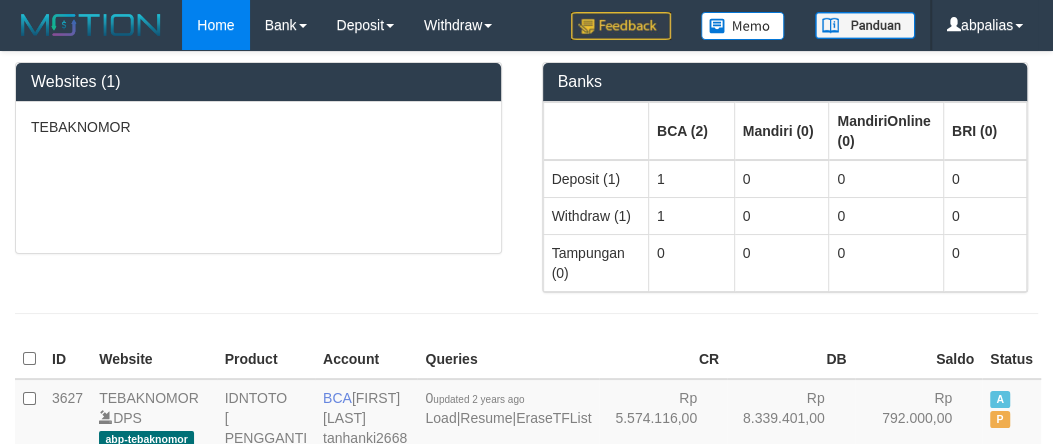 click on "Banks
BCA (2)
Mandiri (0)
MandiriOnline (0)
BRI (0)
Deposit (1)
1
0
0
0
Withdraw (1)
1
0
0
0
Tampungan (0)
0
0
0
0" at bounding box center [790, 172] 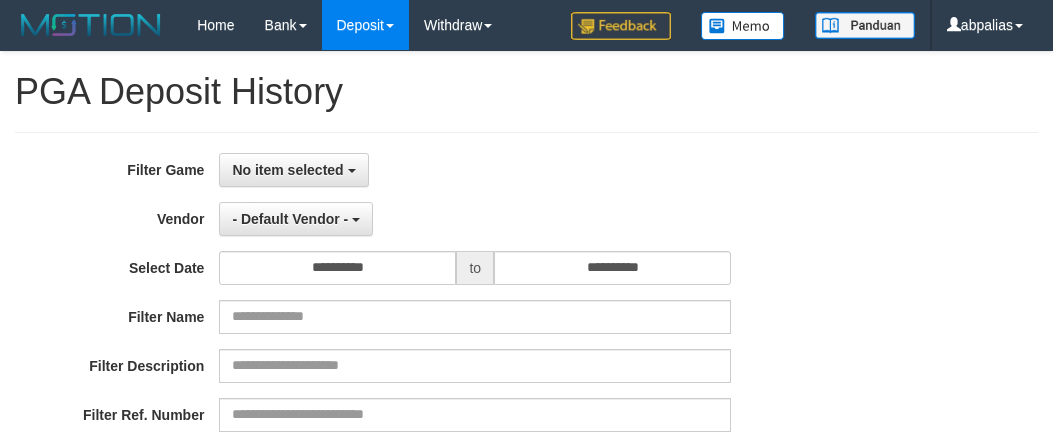 select 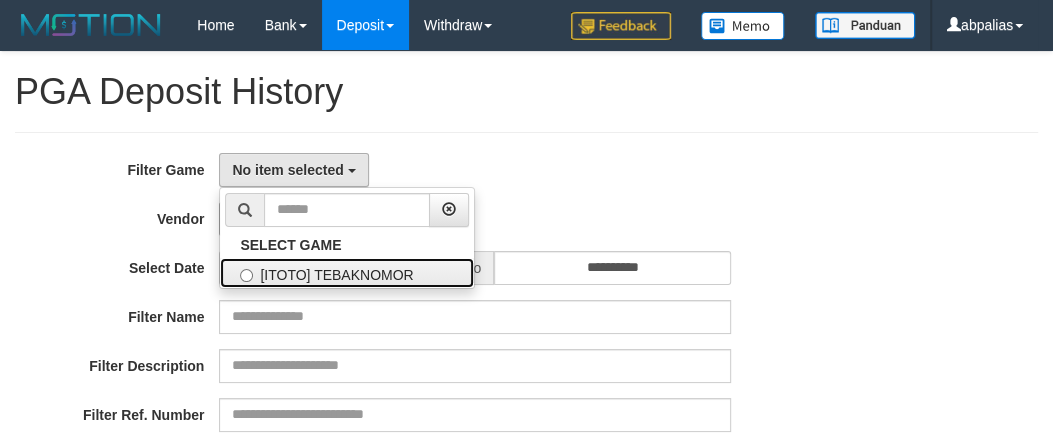 drag, startPoint x: 310, startPoint y: 272, endPoint x: 328, endPoint y: 232, distance: 43.863426 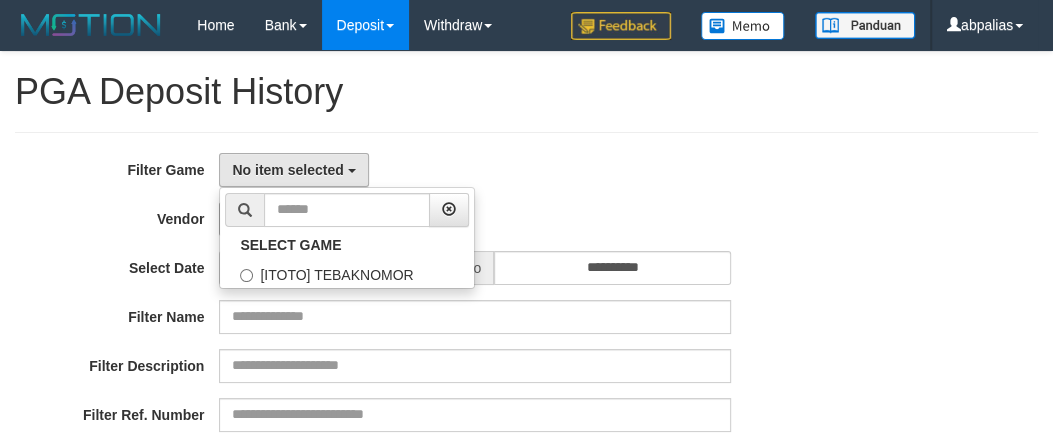 select on "***" 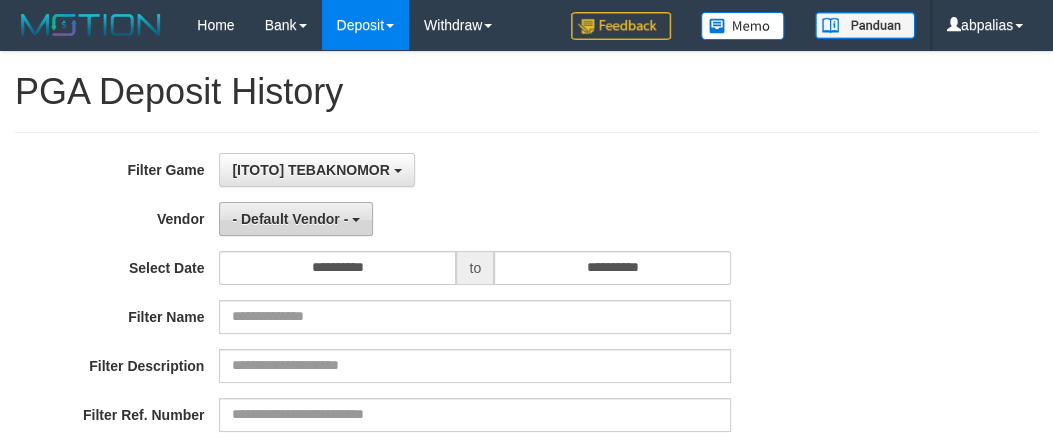 scroll, scrollTop: 18, scrollLeft: 0, axis: vertical 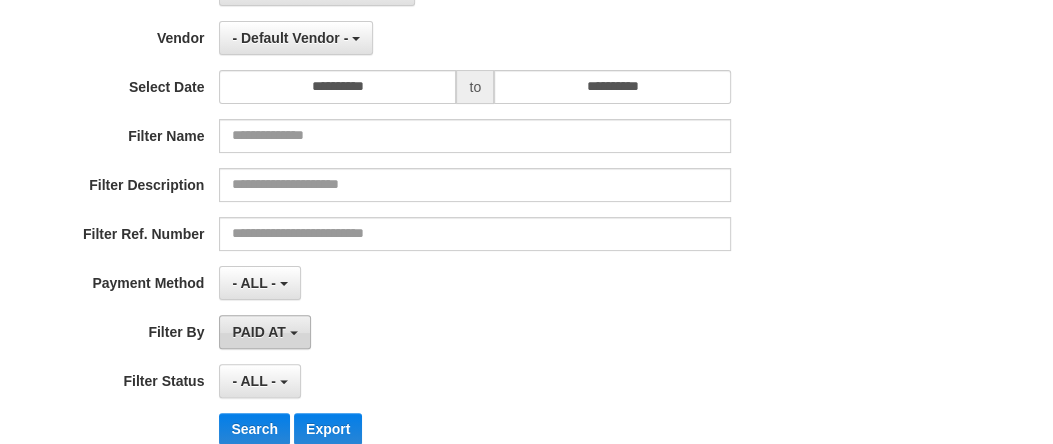 click on "PAID AT" at bounding box center (258, 332) 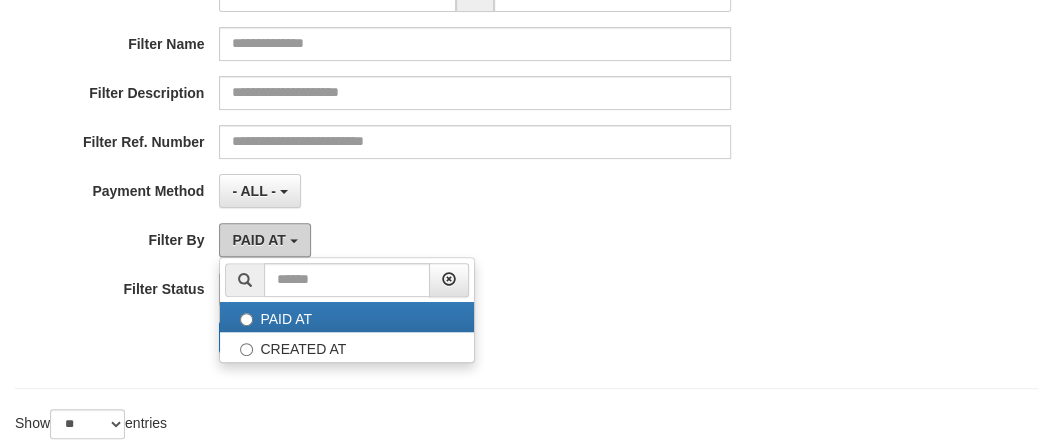 scroll, scrollTop: 363, scrollLeft: 0, axis: vertical 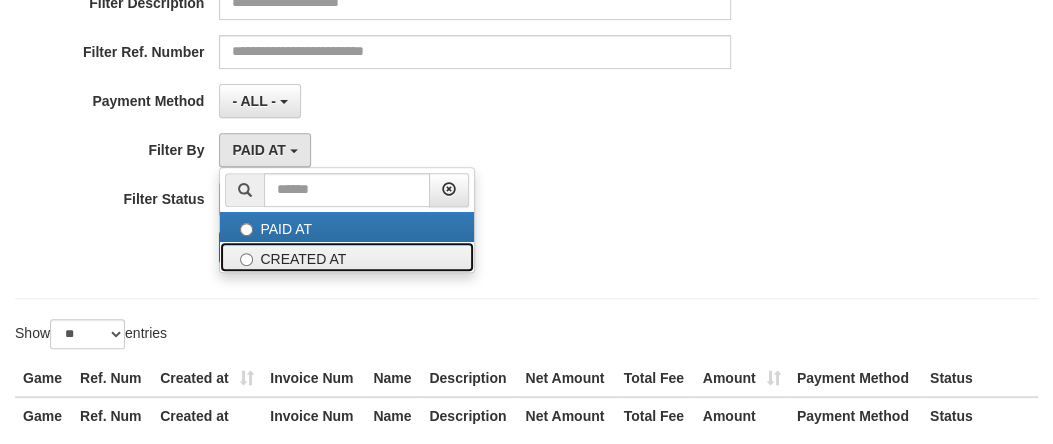 click on "CREATED AT" at bounding box center [347, 257] 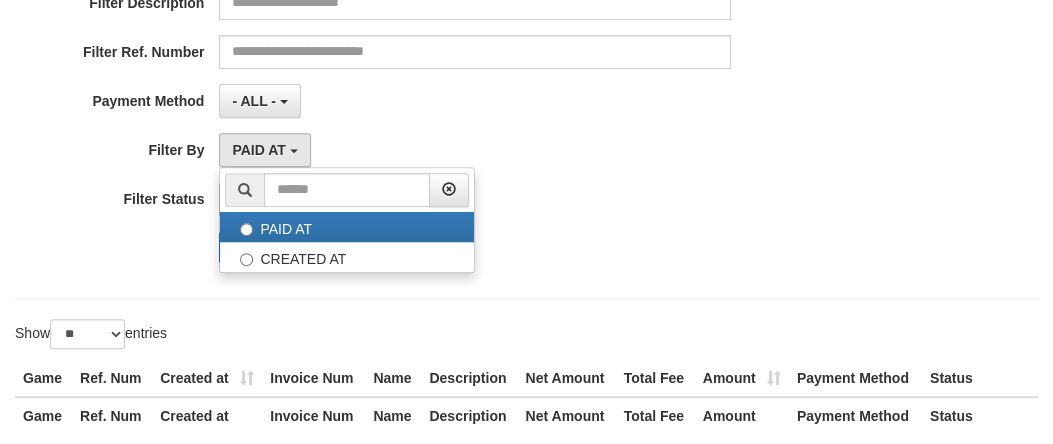 select on "*" 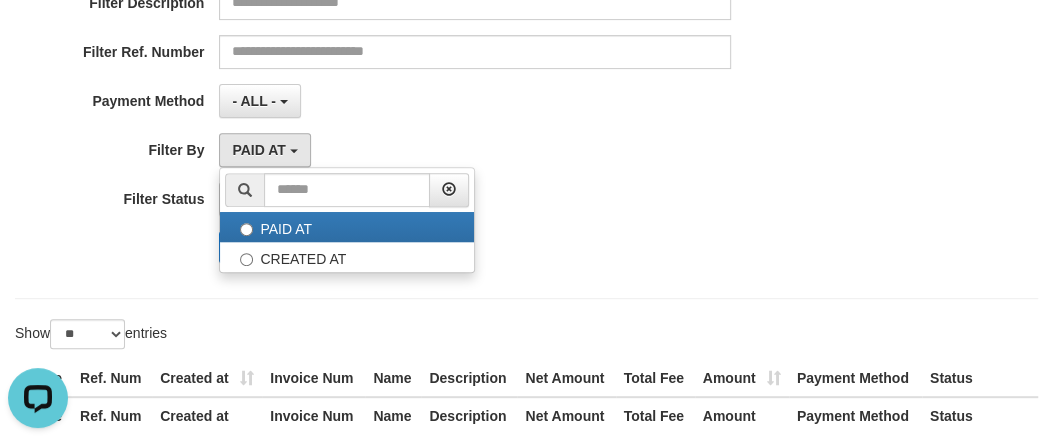 scroll, scrollTop: 0, scrollLeft: 0, axis: both 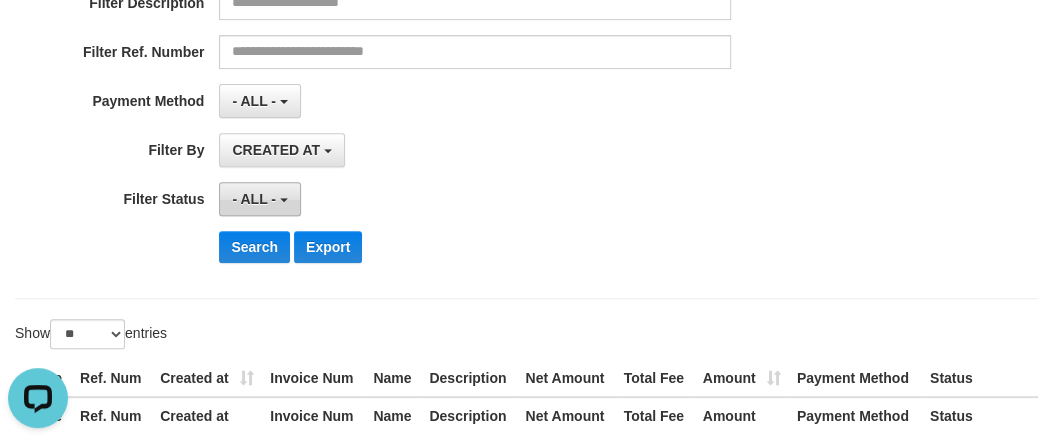drag, startPoint x: 223, startPoint y: 193, endPoint x: 276, endPoint y: 221, distance: 59.94164 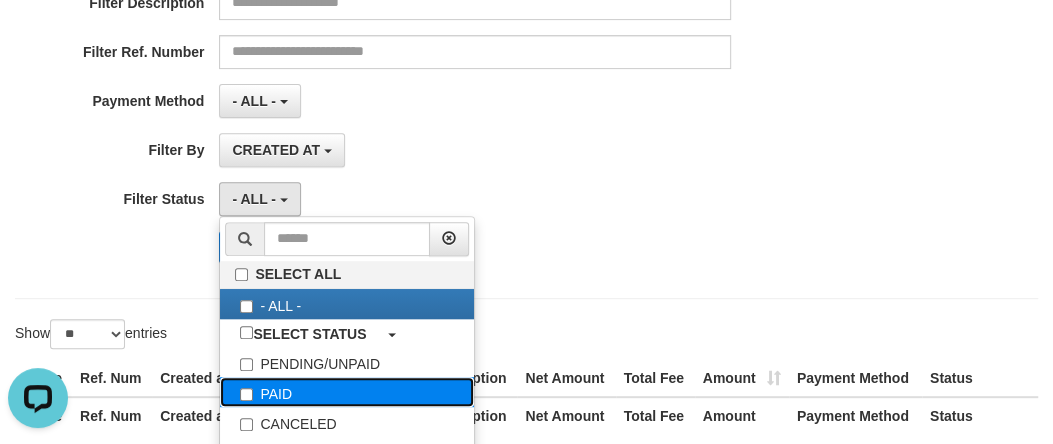 click on "PAID" at bounding box center [347, 392] 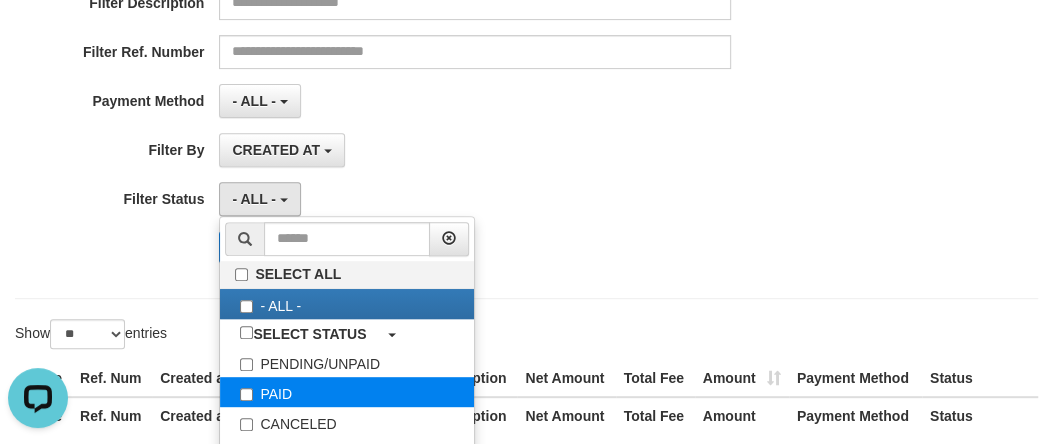 select on "*" 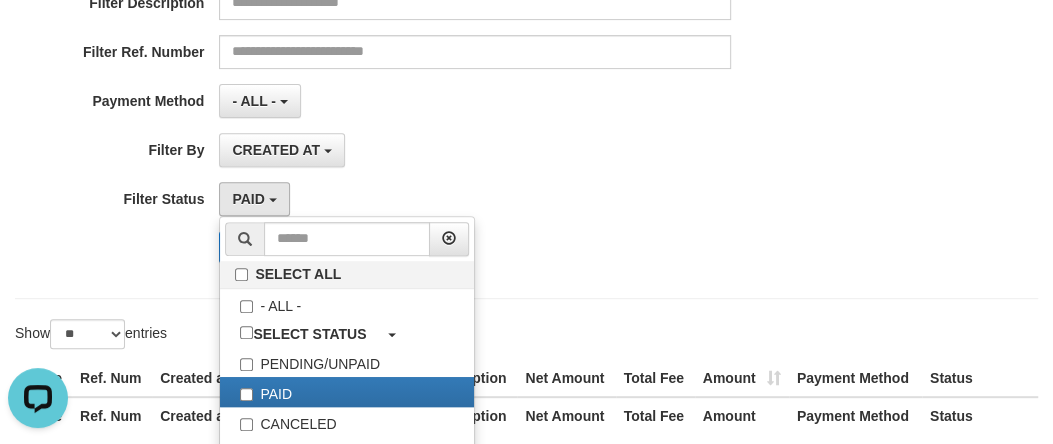 click on "**********" at bounding box center [526, 34] 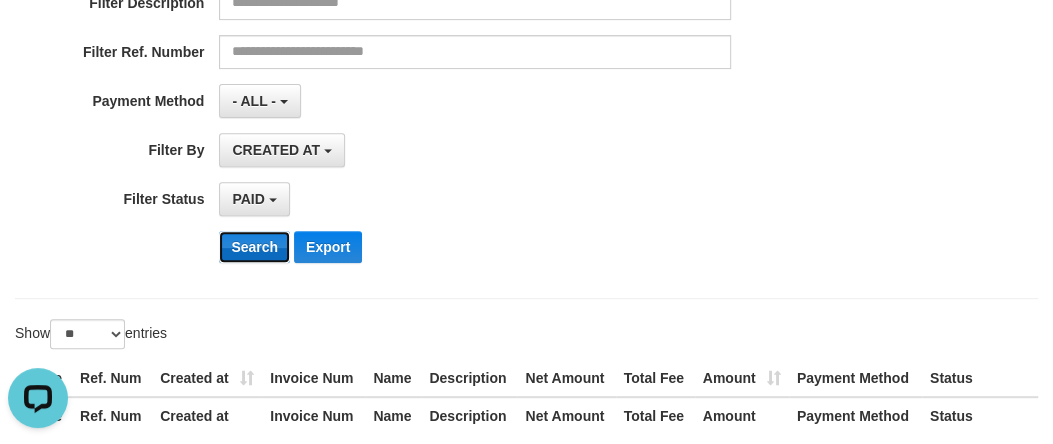 click on "Search" at bounding box center [254, 247] 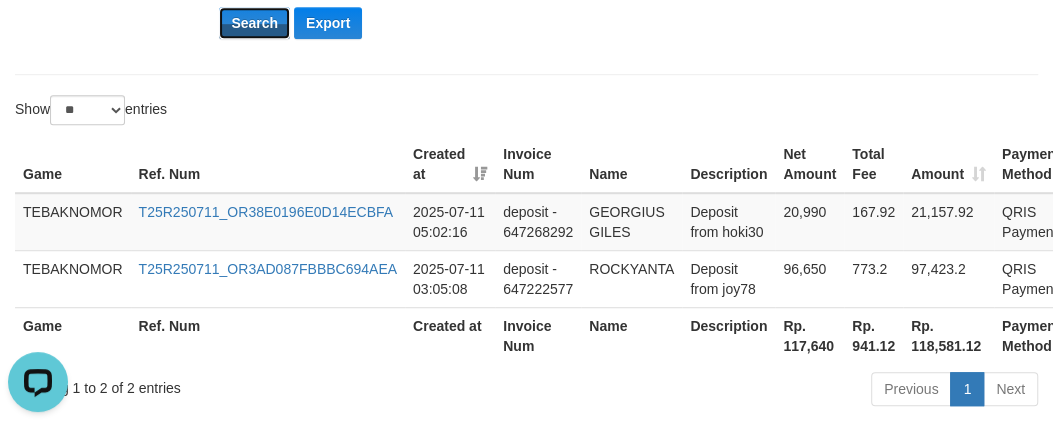 scroll, scrollTop: 680, scrollLeft: 0, axis: vertical 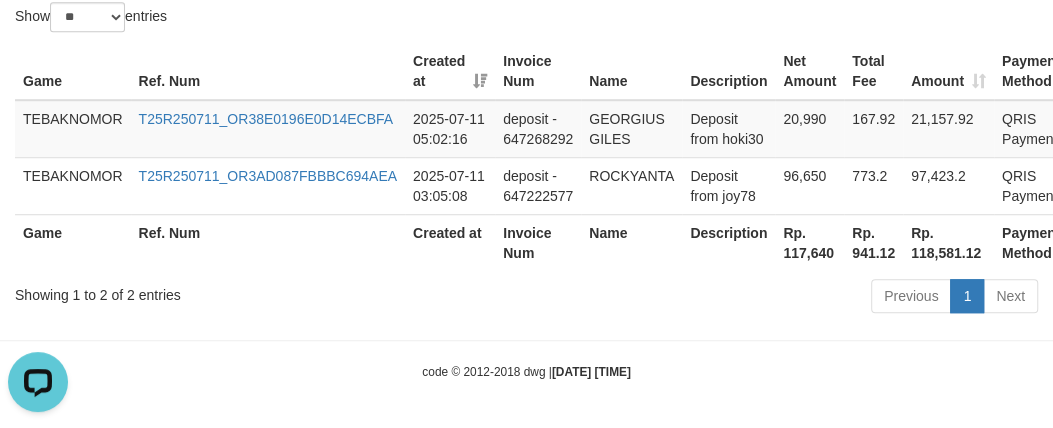 click on "Rp. 117,640" at bounding box center (809, 242) 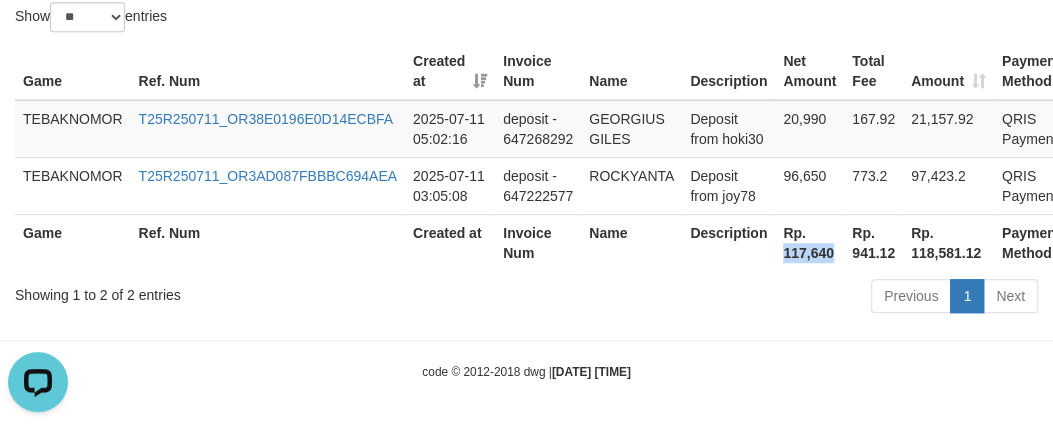 click on "Rp. 117,640" at bounding box center [809, 242] 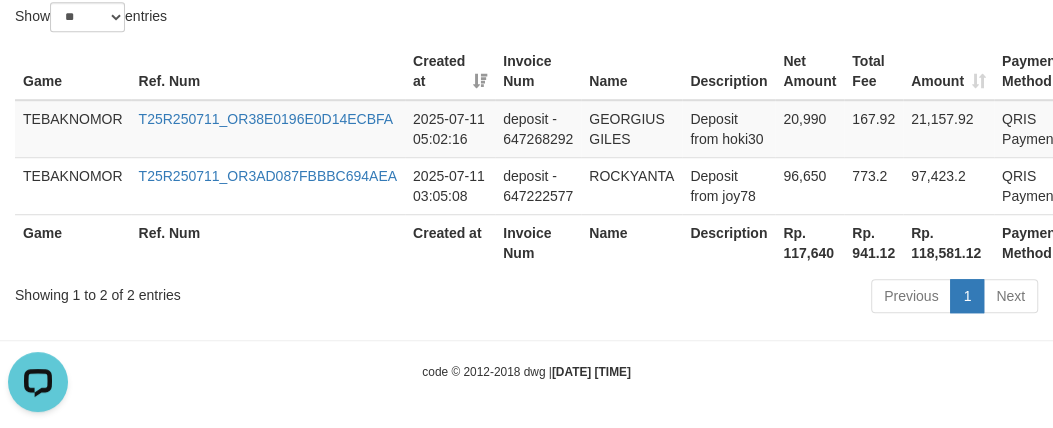 click on "Show  ** ** ** ***  entries" at bounding box center (263, 19) 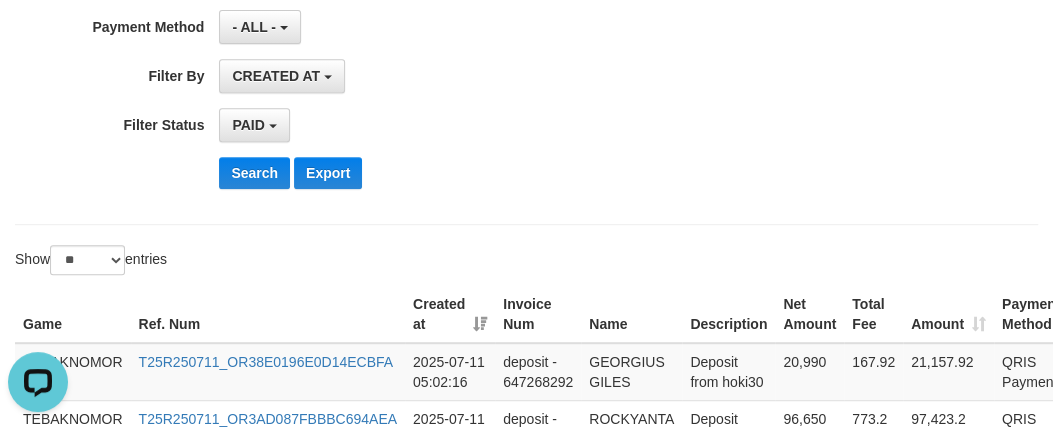 scroll, scrollTop: 135, scrollLeft: 0, axis: vertical 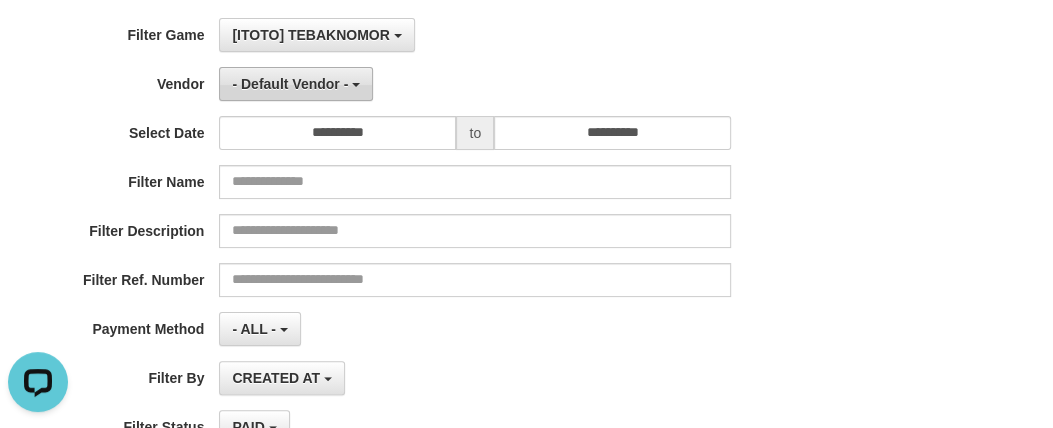 click on "- Default Vendor -" at bounding box center (290, 84) 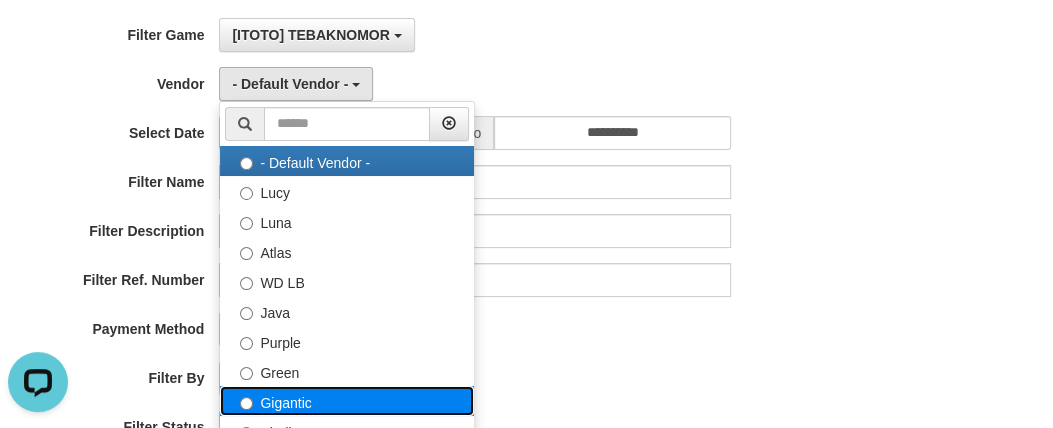 click on "Gigantic" at bounding box center [347, 401] 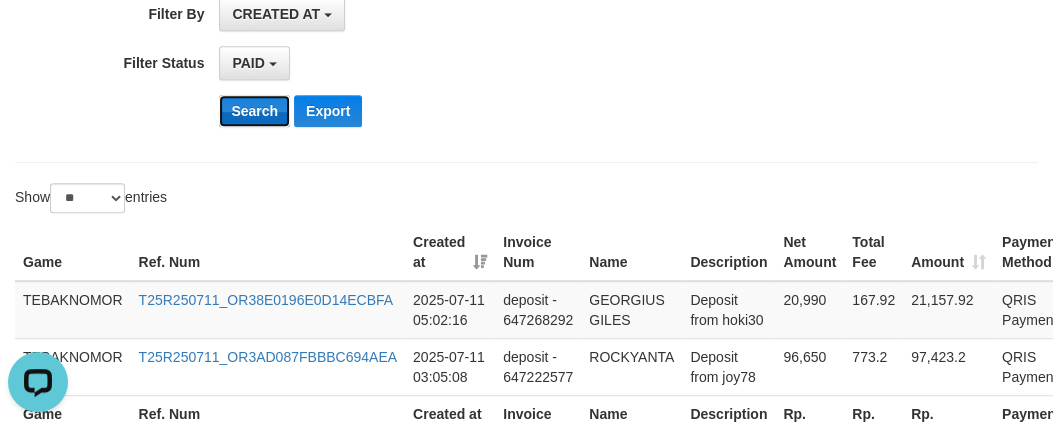 click on "Search" at bounding box center (254, 111) 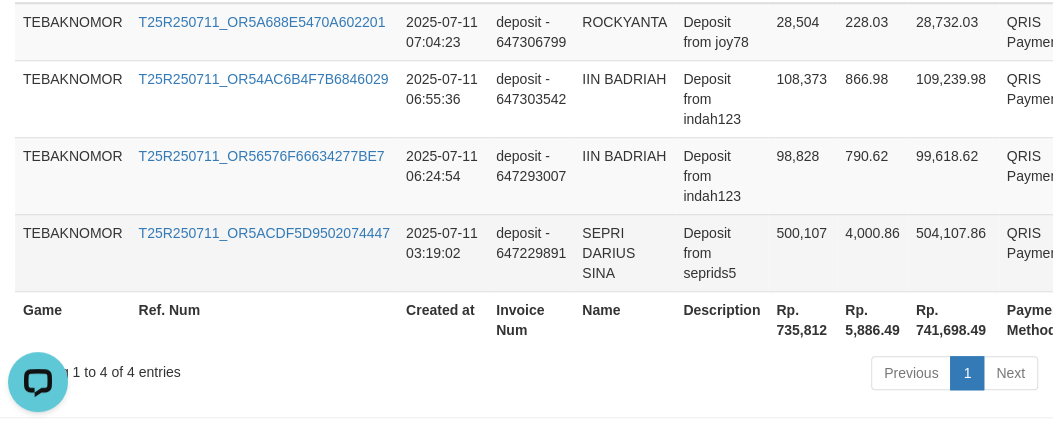 scroll, scrollTop: 855, scrollLeft: 0, axis: vertical 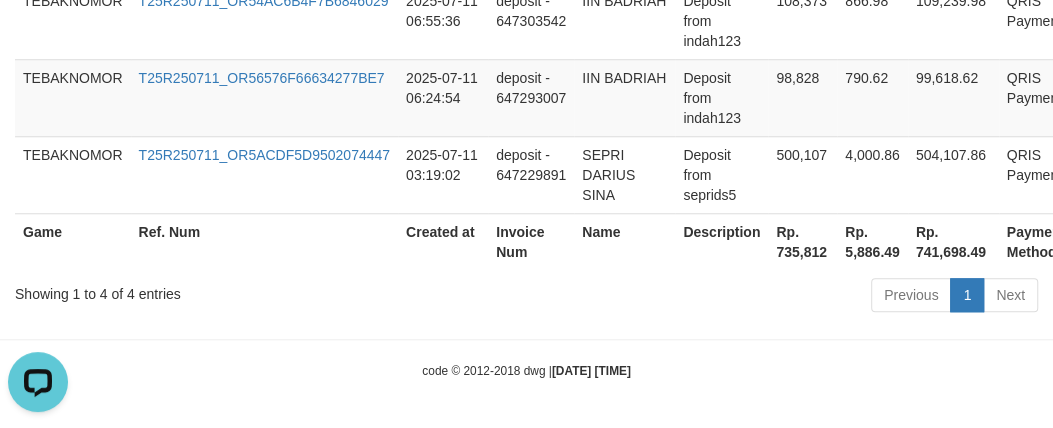 click on "Rp. 735,812" at bounding box center (802, 241) 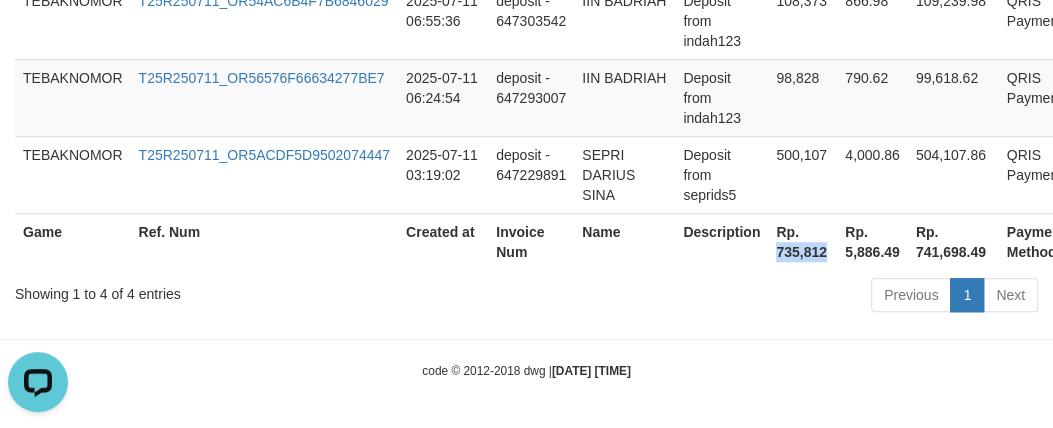 click on "Rp. 735,812" at bounding box center (802, 241) 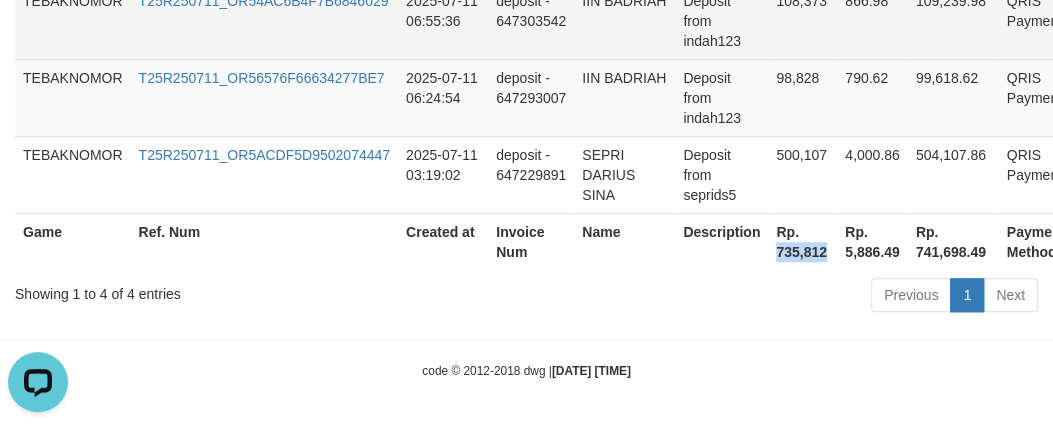 copy on "735,812" 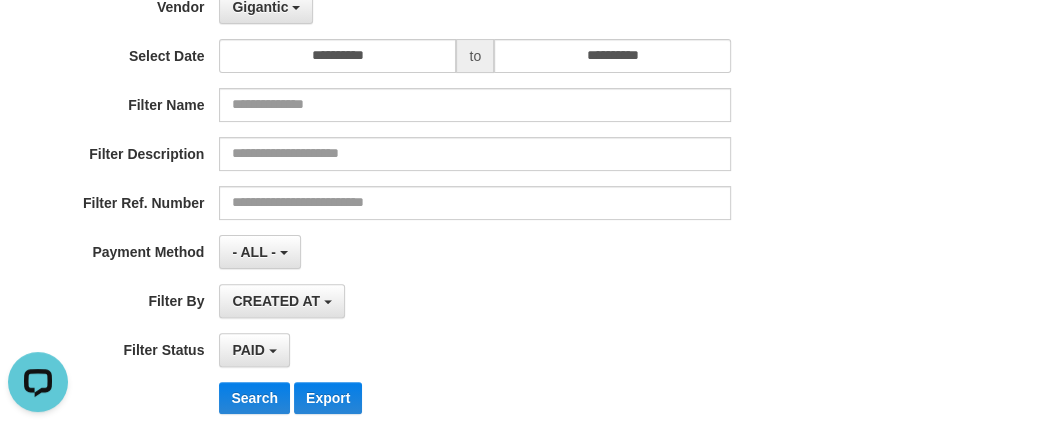 scroll, scrollTop: 0, scrollLeft: 0, axis: both 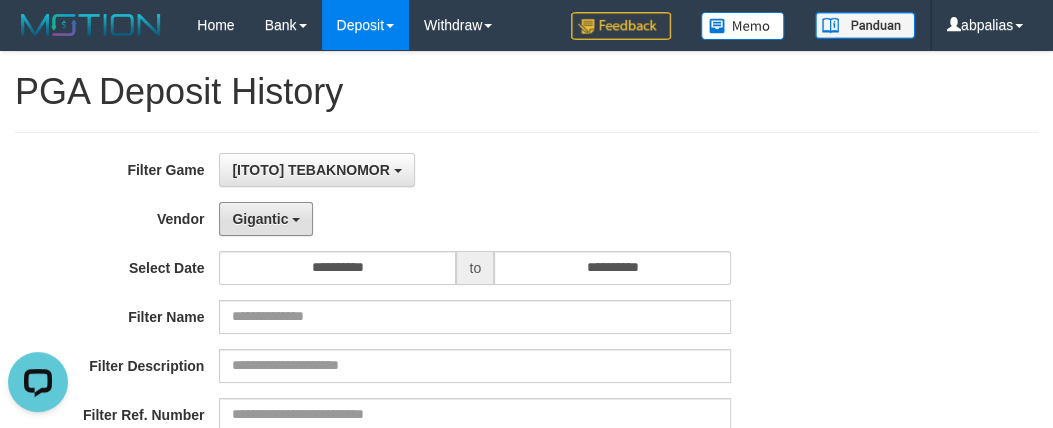 drag, startPoint x: 240, startPoint y: 222, endPoint x: 329, endPoint y: 315, distance: 128.72452 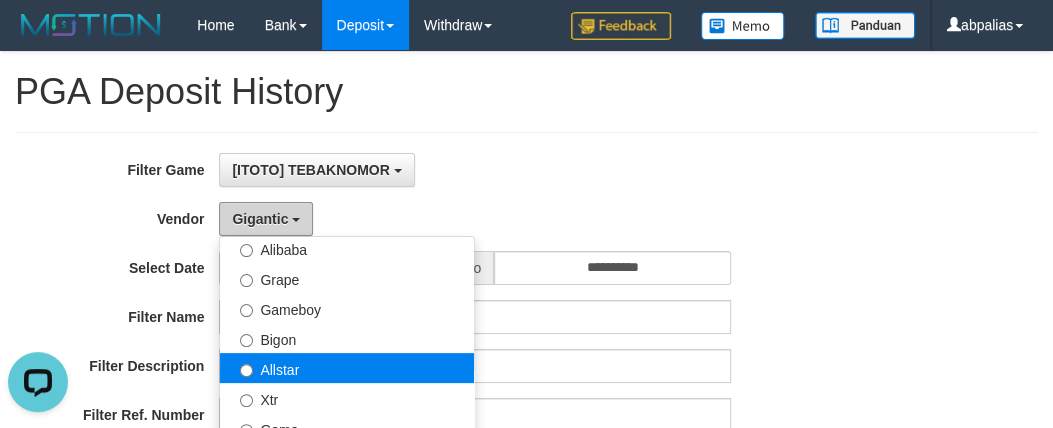 scroll, scrollTop: 454, scrollLeft: 0, axis: vertical 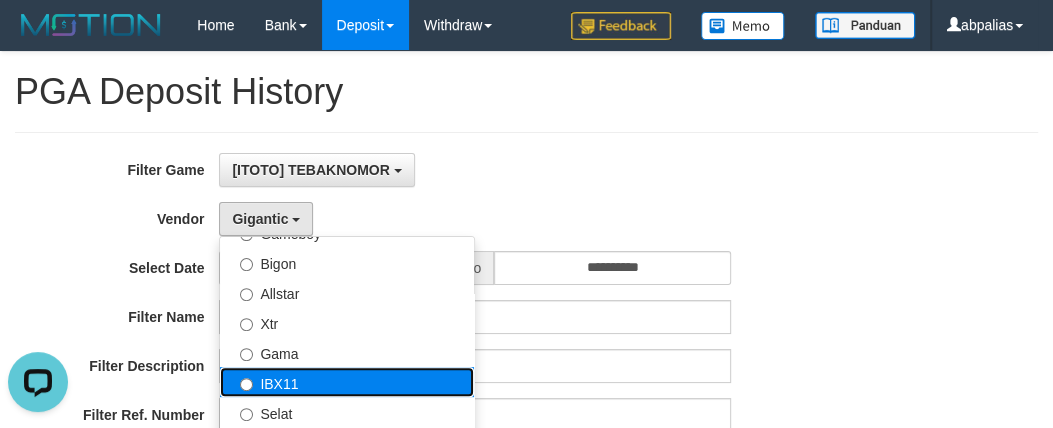 click on "IBX11" at bounding box center [347, 382] 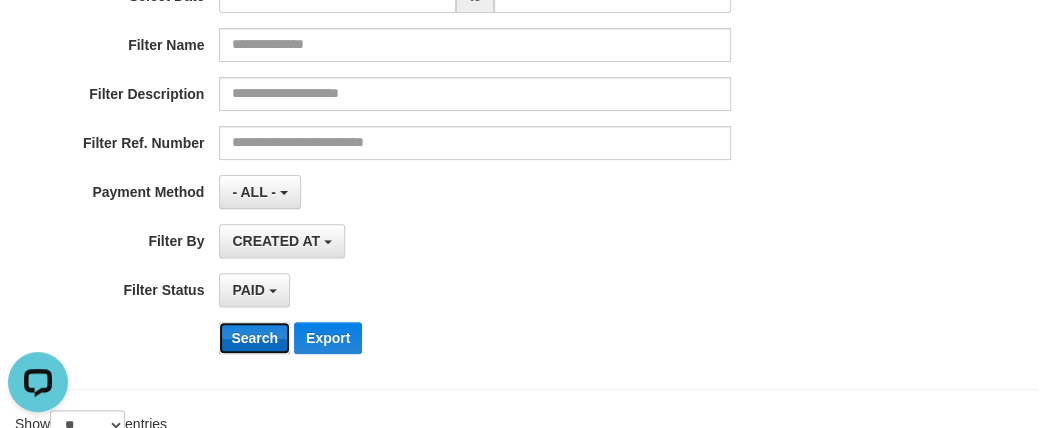click on "Search" at bounding box center [254, 338] 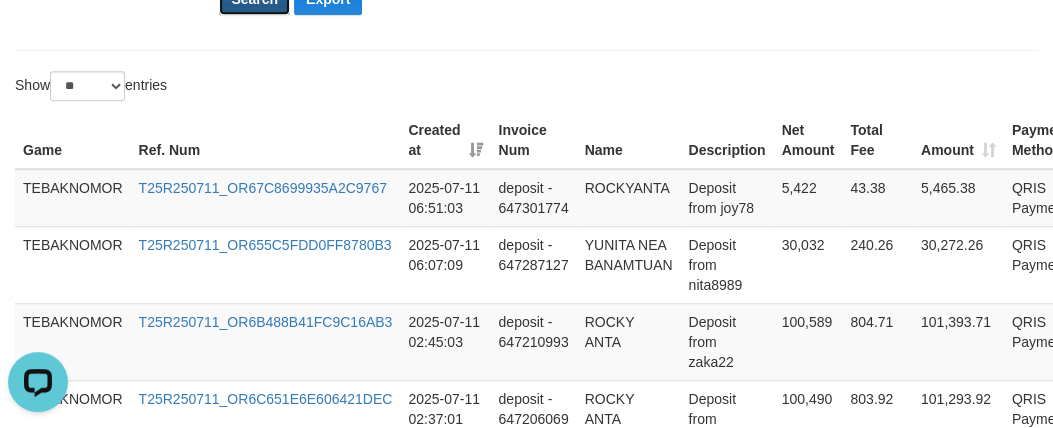scroll, scrollTop: 855, scrollLeft: 0, axis: vertical 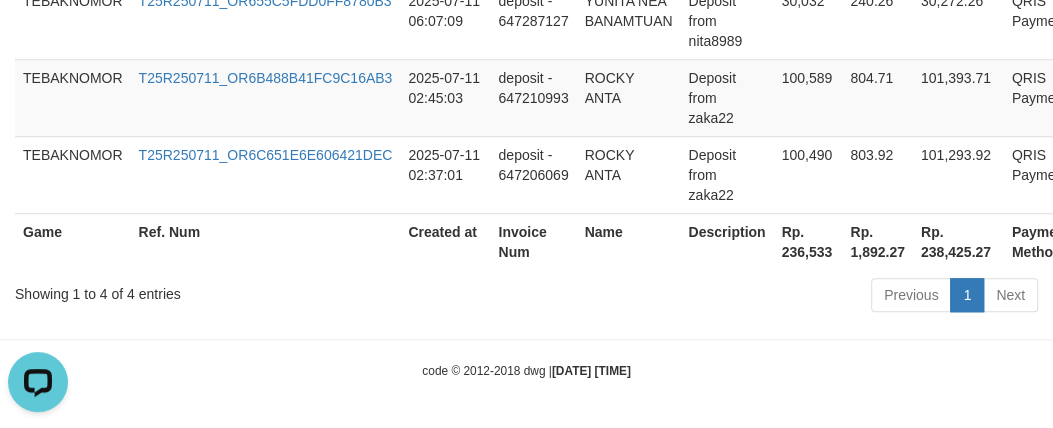 click on "Rp. 236,533" at bounding box center [807, 241] 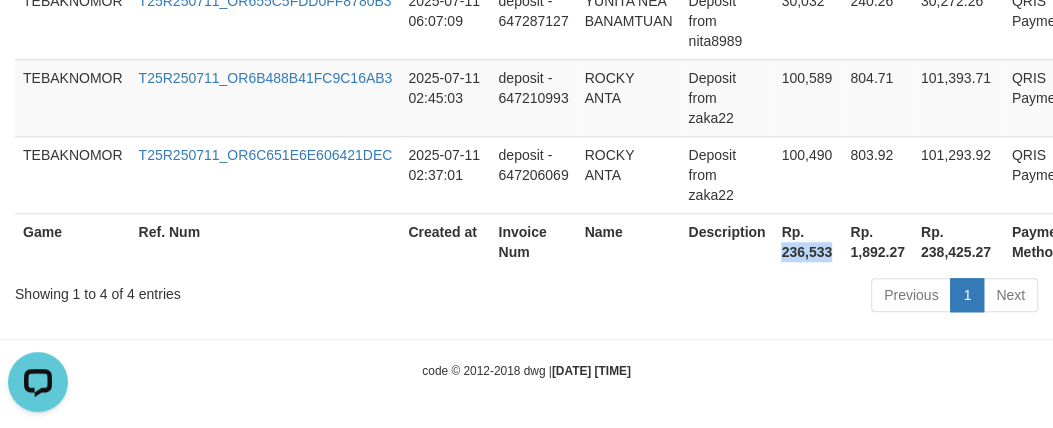 click on "Rp. 236,533" at bounding box center (807, 241) 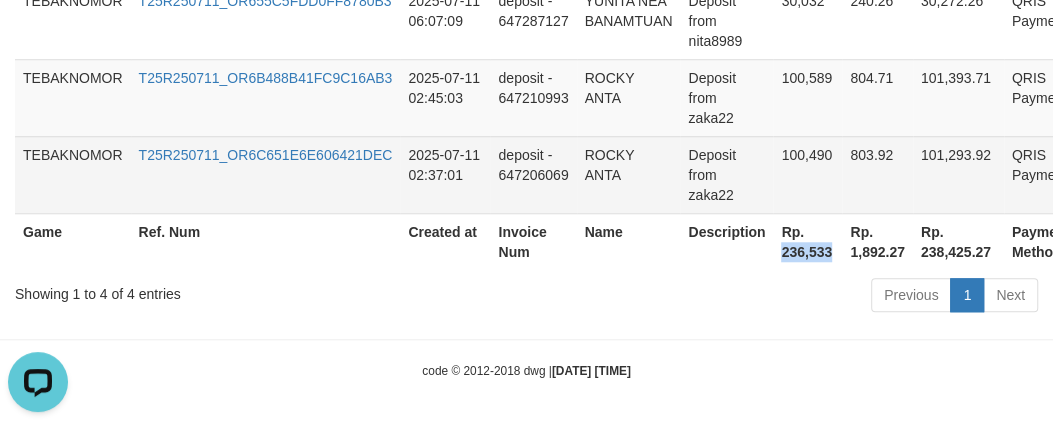 copy on "236,533" 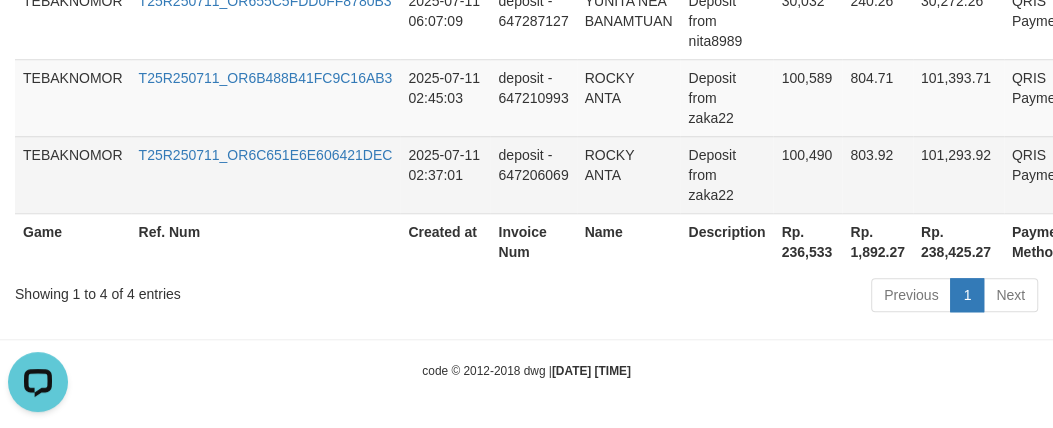 drag, startPoint x: 403, startPoint y: 213, endPoint x: 402, endPoint y: 203, distance: 10.049875 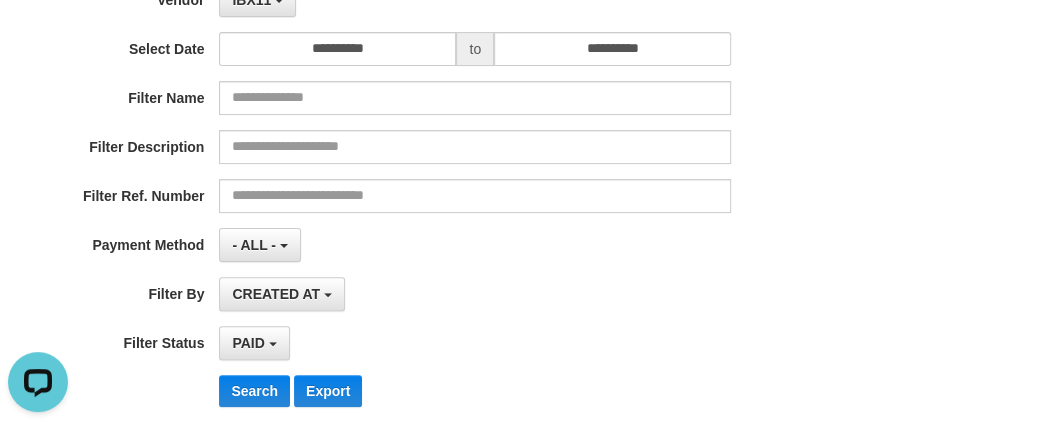 scroll, scrollTop: 128, scrollLeft: 0, axis: vertical 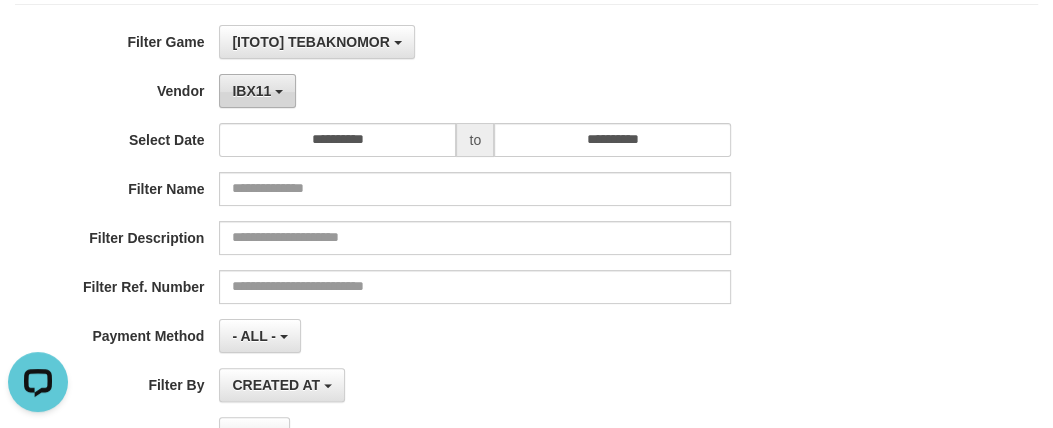 click on "IBX11" at bounding box center (257, 91) 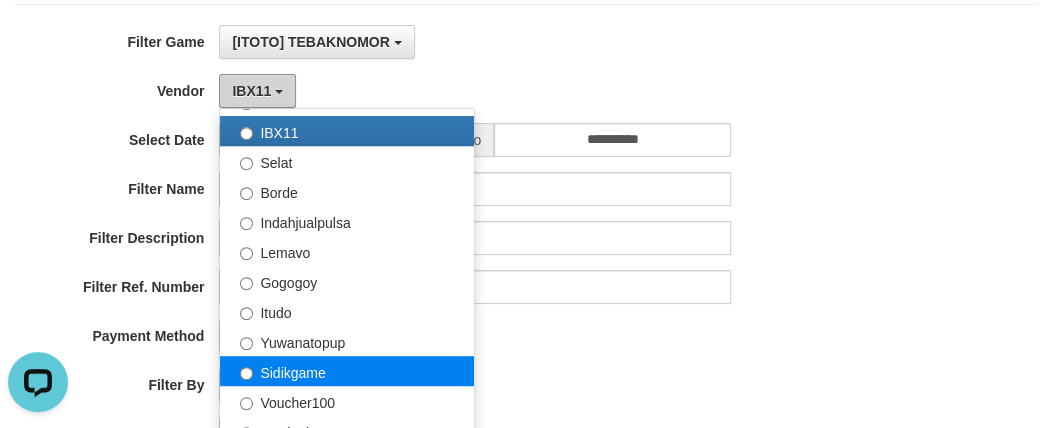 scroll, scrollTop: 685, scrollLeft: 0, axis: vertical 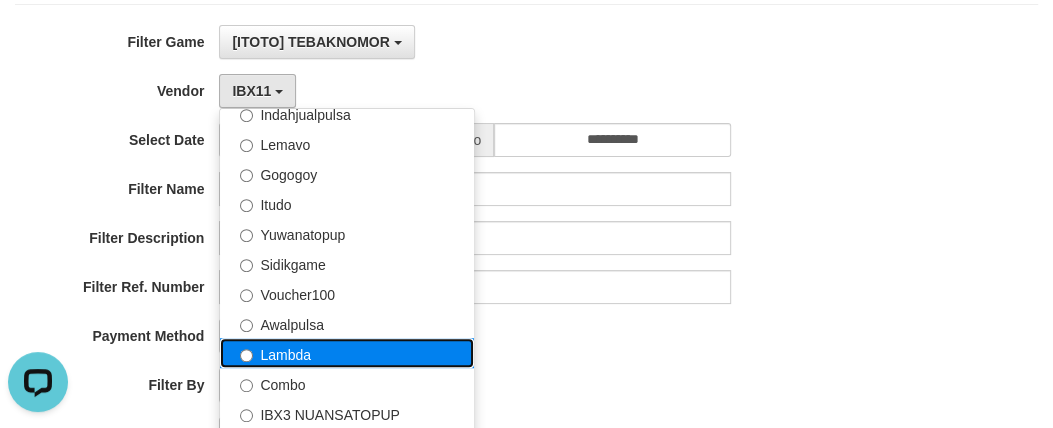 click on "Lambda" at bounding box center [347, 353] 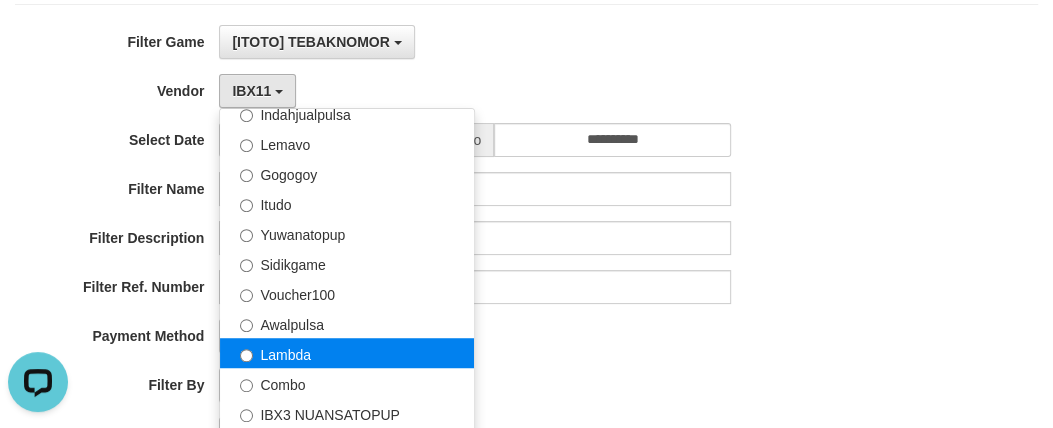 select on "**********" 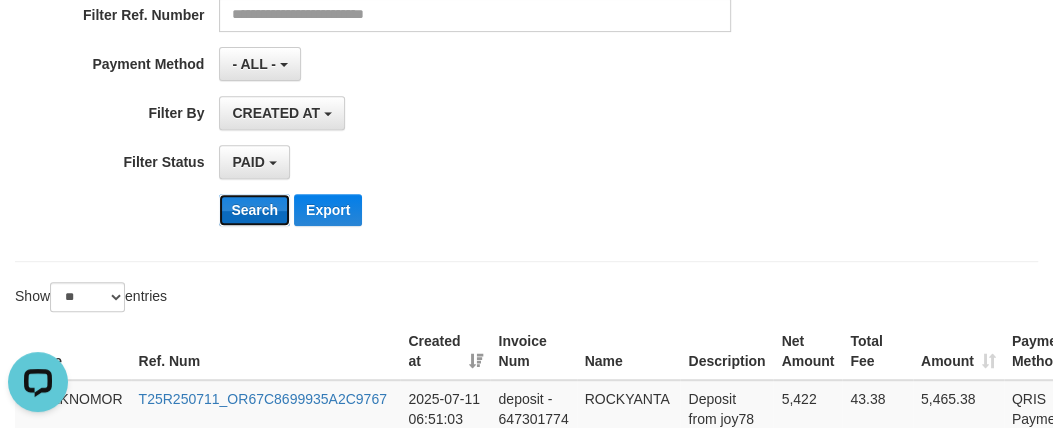 click on "Search" at bounding box center [254, 210] 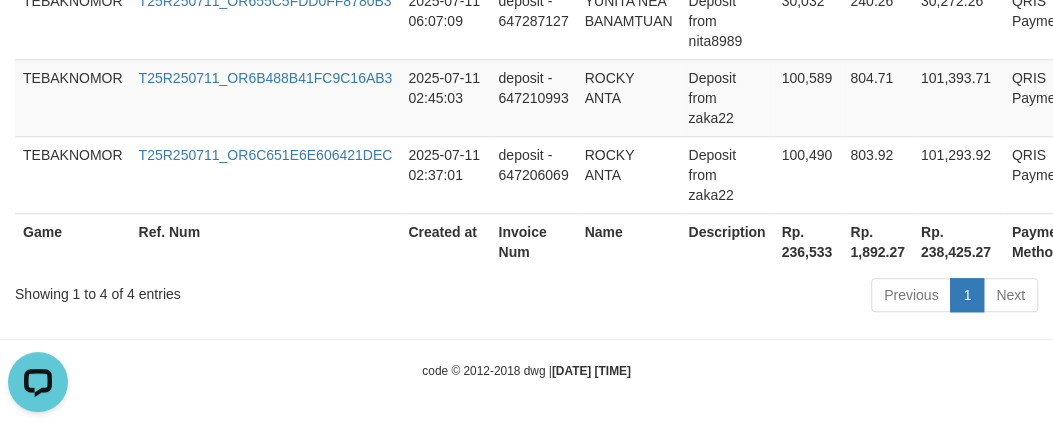 scroll, scrollTop: 798, scrollLeft: 0, axis: vertical 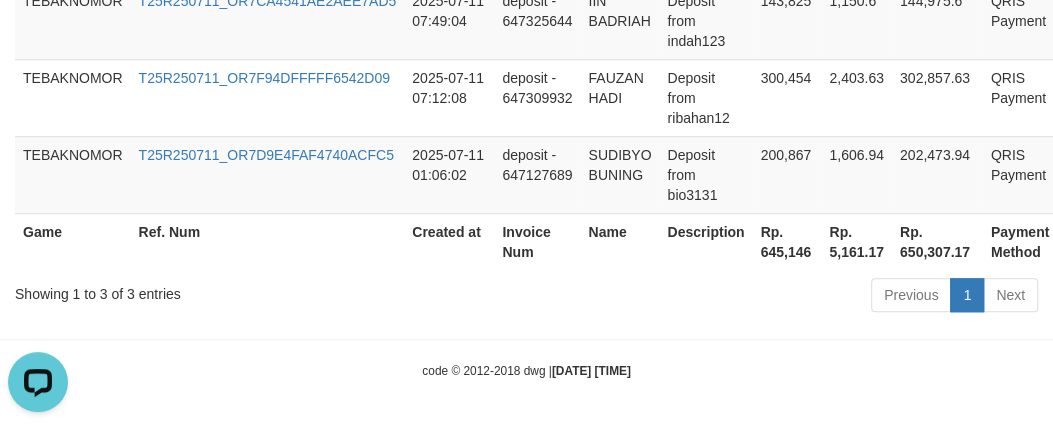 click on "Rp. 645,146" at bounding box center (786, 241) 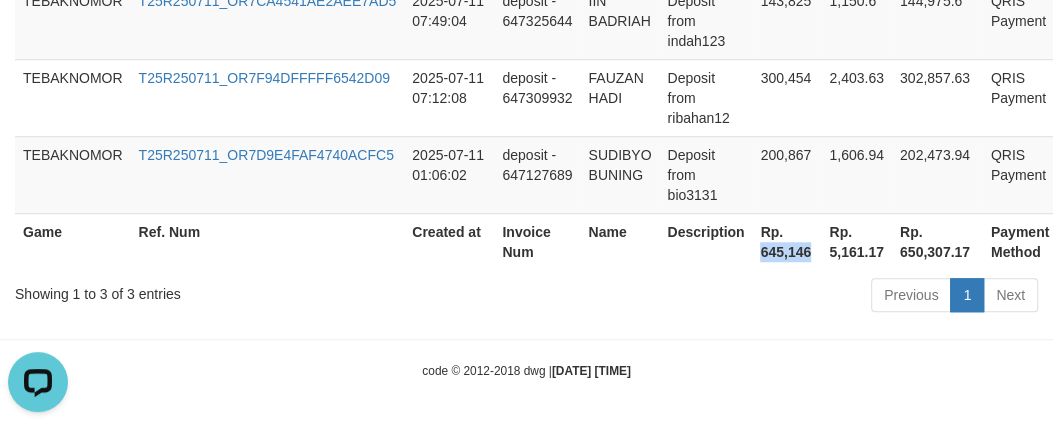 click on "Rp. 645,146" at bounding box center (786, 241) 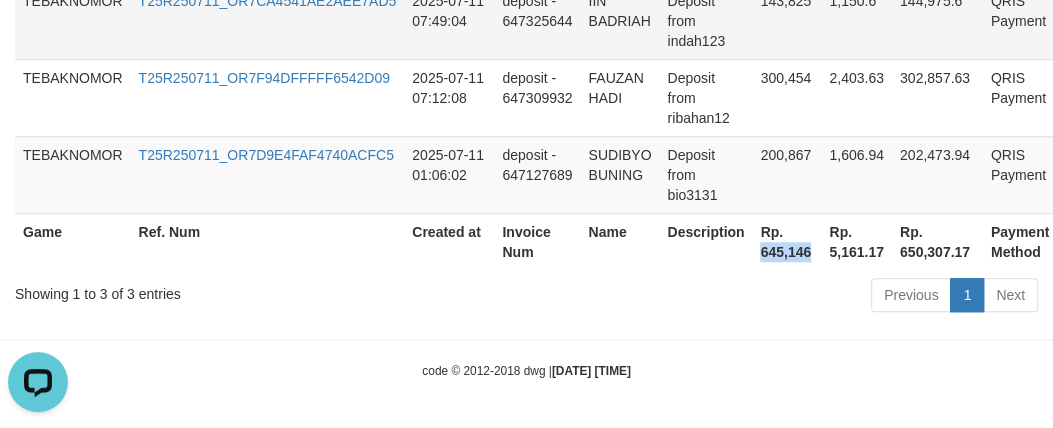 copy on "645,146" 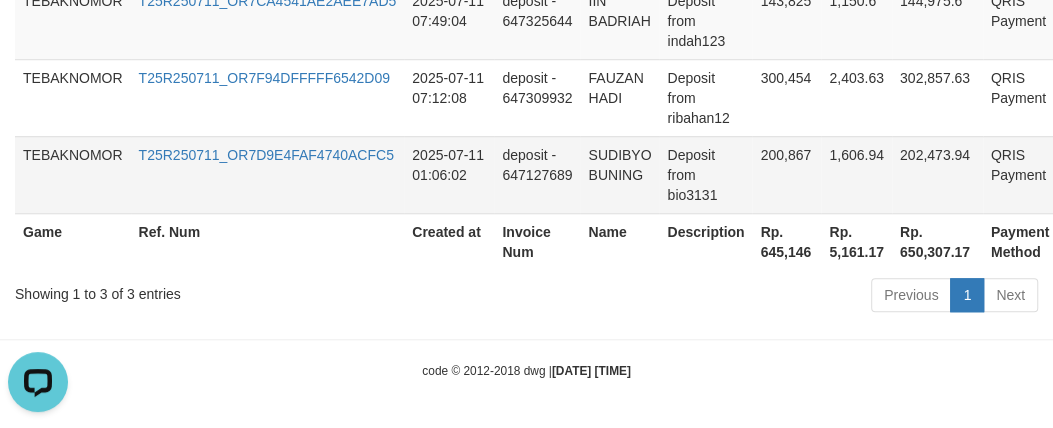 click on "SUDIBYO BUNING" at bounding box center [619, 174] 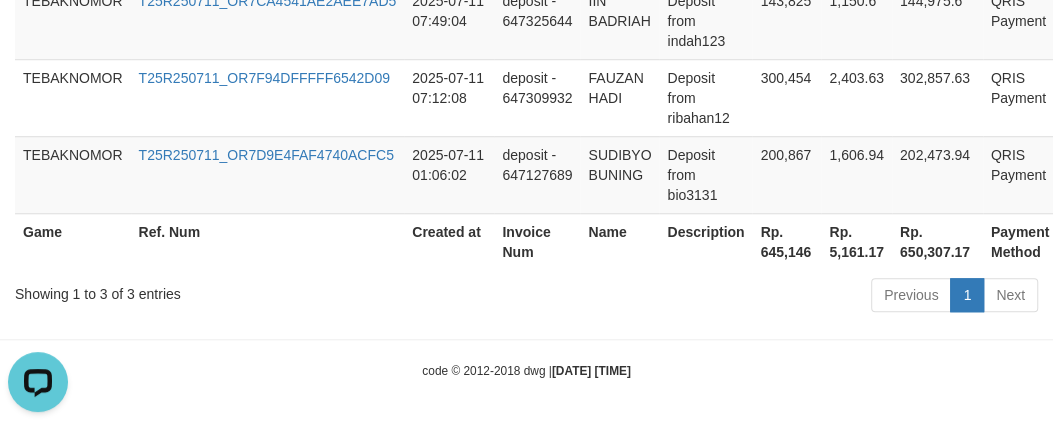 scroll, scrollTop: 161, scrollLeft: 0, axis: vertical 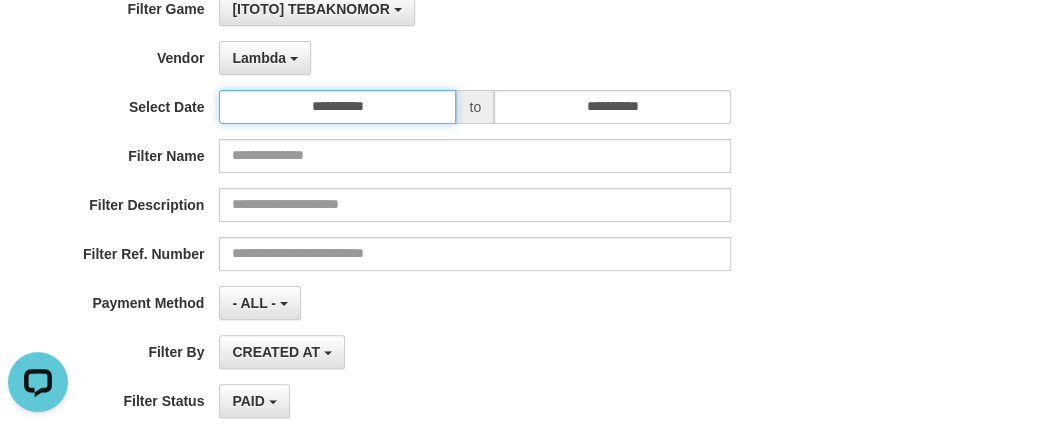 click on "**********" at bounding box center (337, 107) 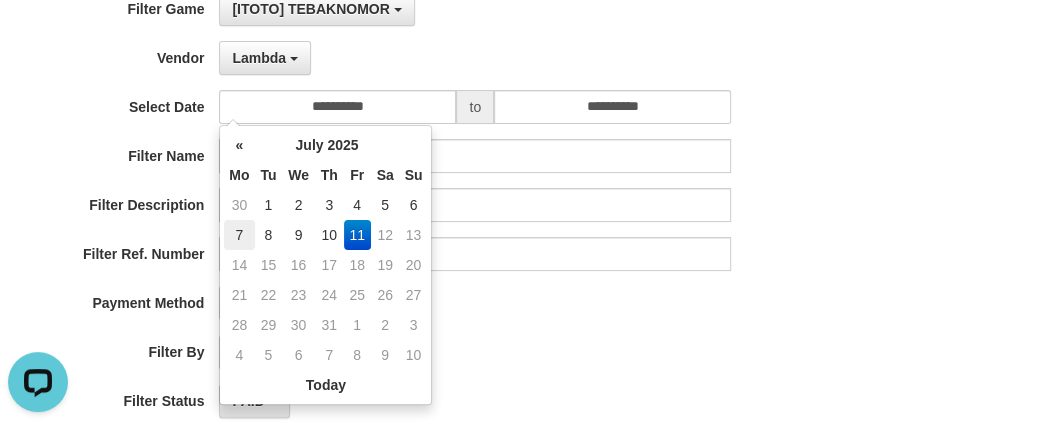 drag, startPoint x: 248, startPoint y: 240, endPoint x: 579, endPoint y: 340, distance: 345.77594 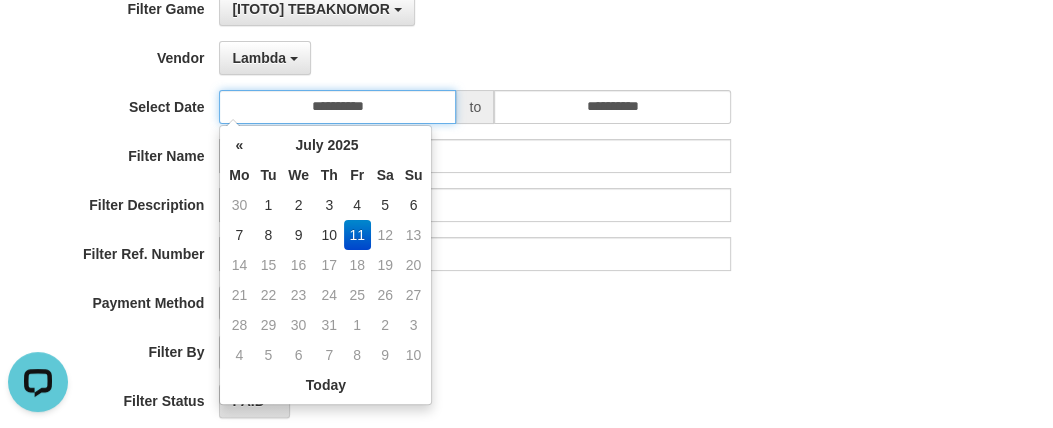 type on "**********" 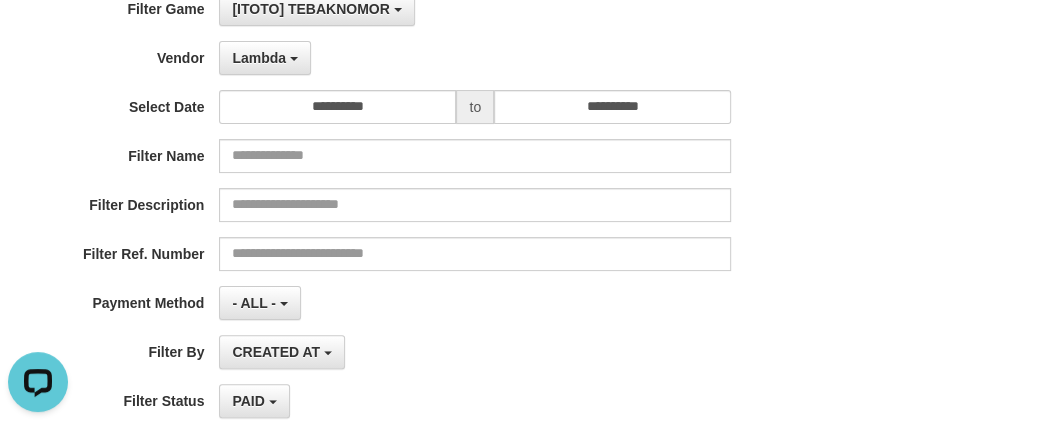 drag, startPoint x: 580, startPoint y: 341, endPoint x: 431, endPoint y: 338, distance: 149.0302 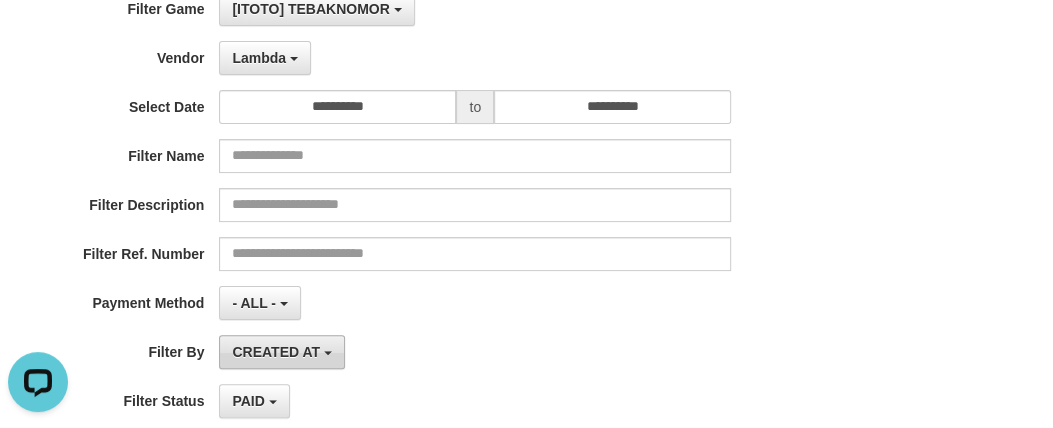 click on "CREATED AT" at bounding box center (276, 352) 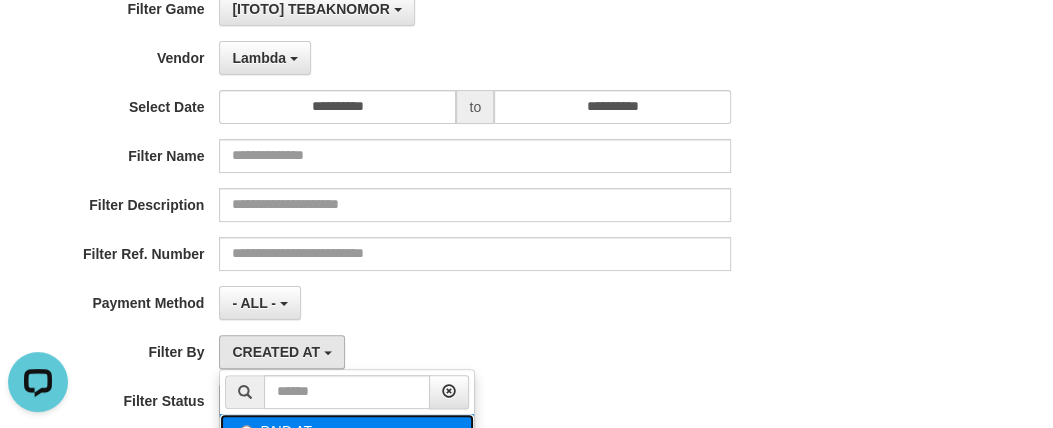 click on "PAID AT" at bounding box center (347, 429) 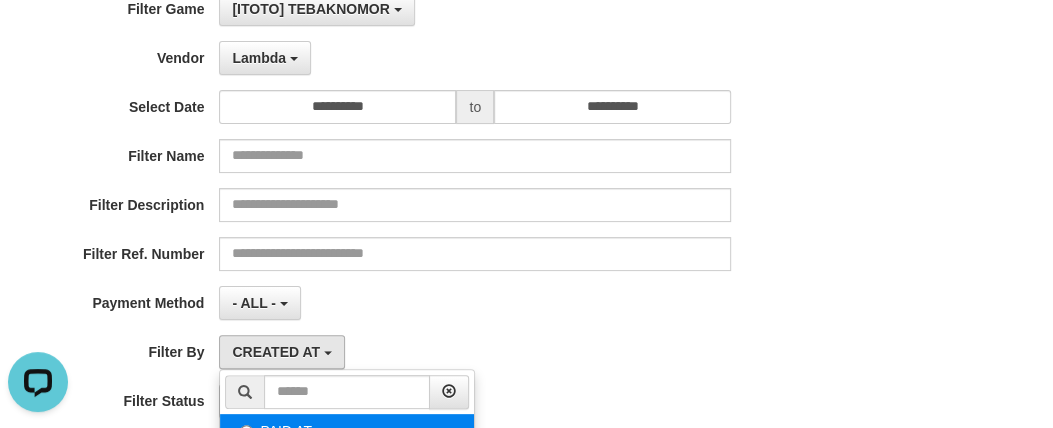 select on "*" 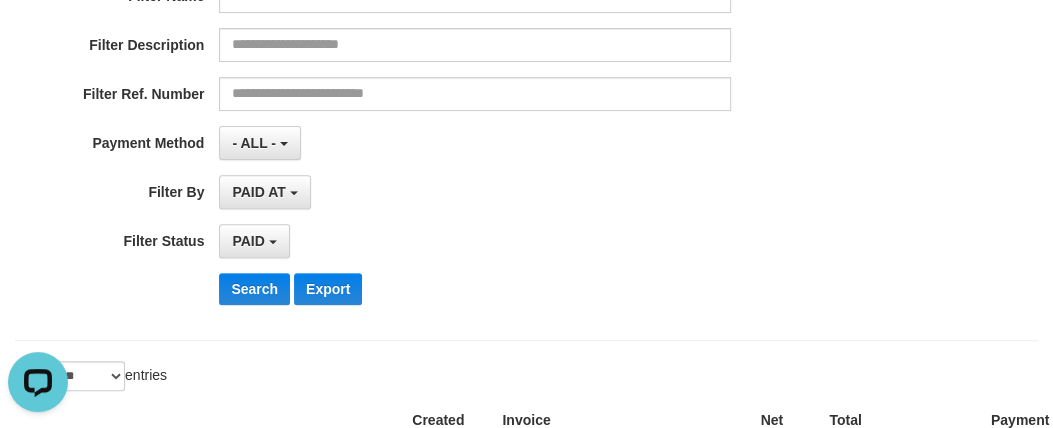 scroll, scrollTop: 441, scrollLeft: 0, axis: vertical 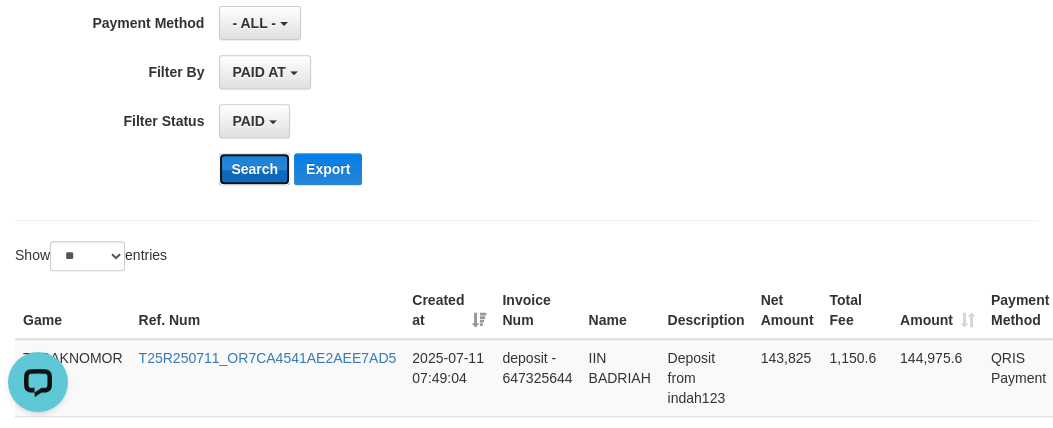 click on "Search" at bounding box center [254, 169] 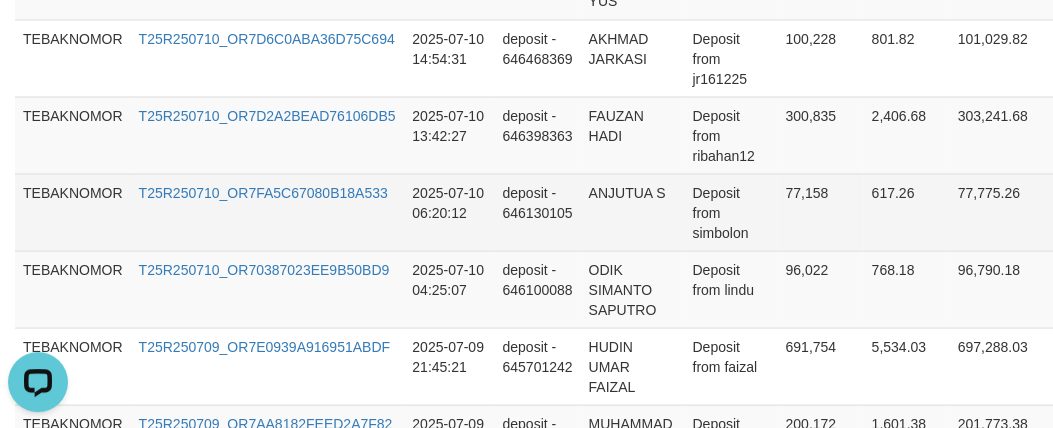 scroll, scrollTop: 2450, scrollLeft: 0, axis: vertical 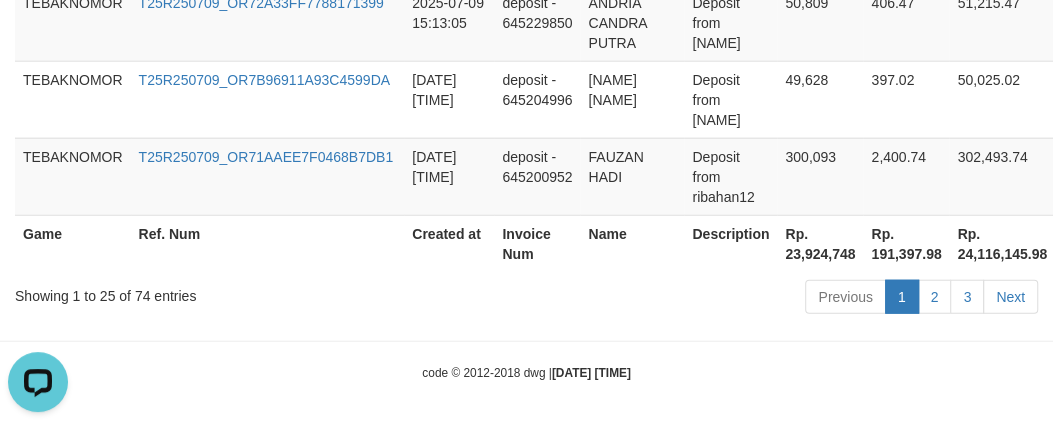 click on "Rp. 23,924,748" at bounding box center (820, 243) 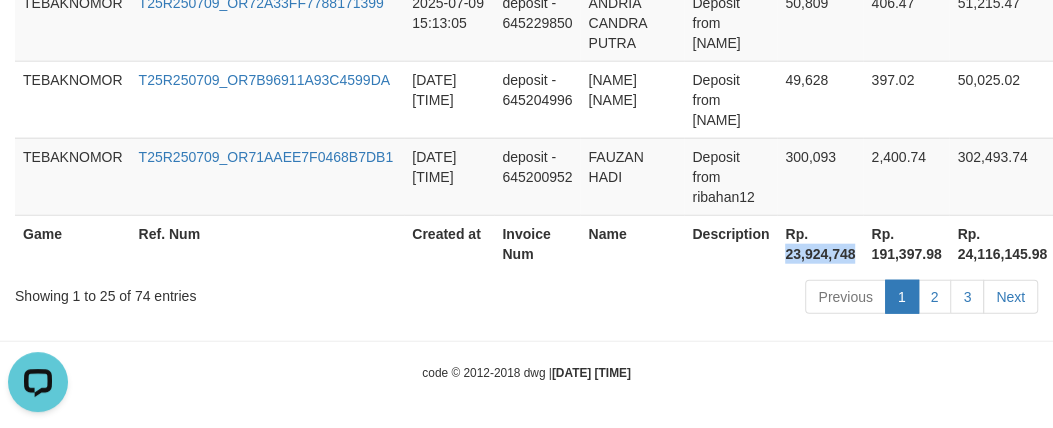 drag, startPoint x: 795, startPoint y: 255, endPoint x: 363, endPoint y: 55, distance: 476.0504 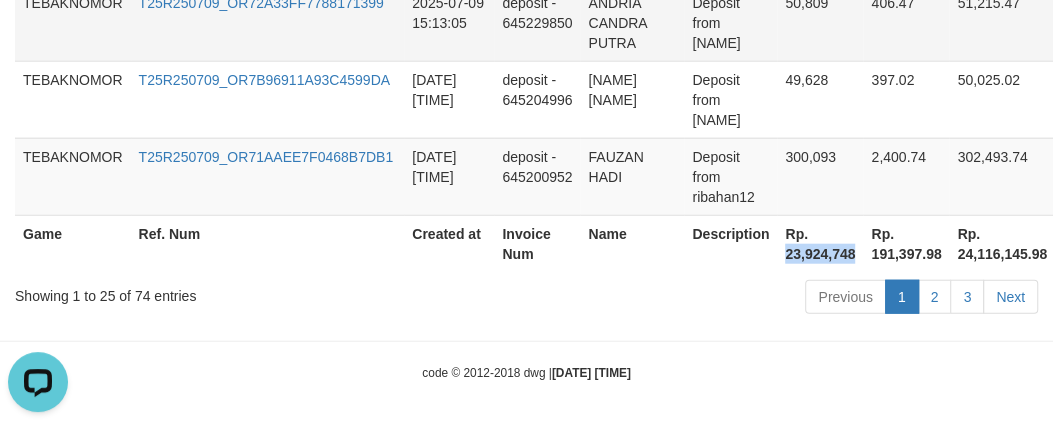 copy on "23,924,748" 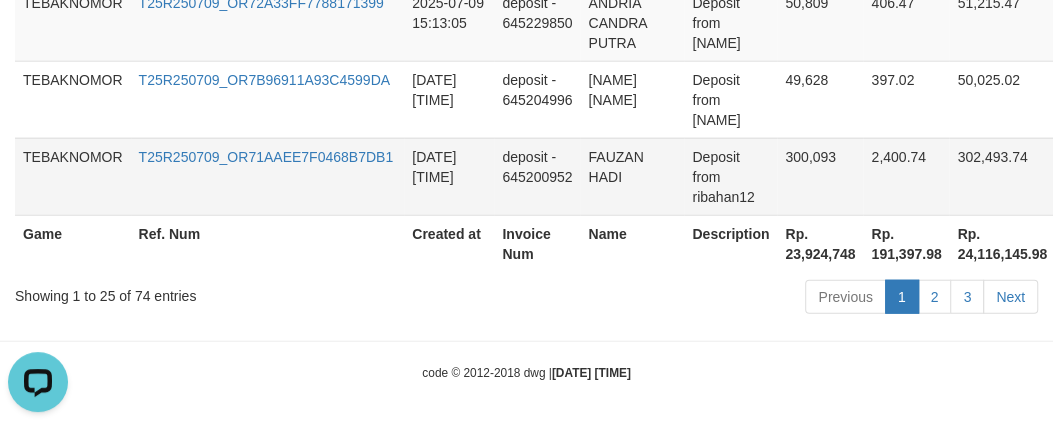 drag, startPoint x: 411, startPoint y: 177, endPoint x: 418, endPoint y: 166, distance: 13.038404 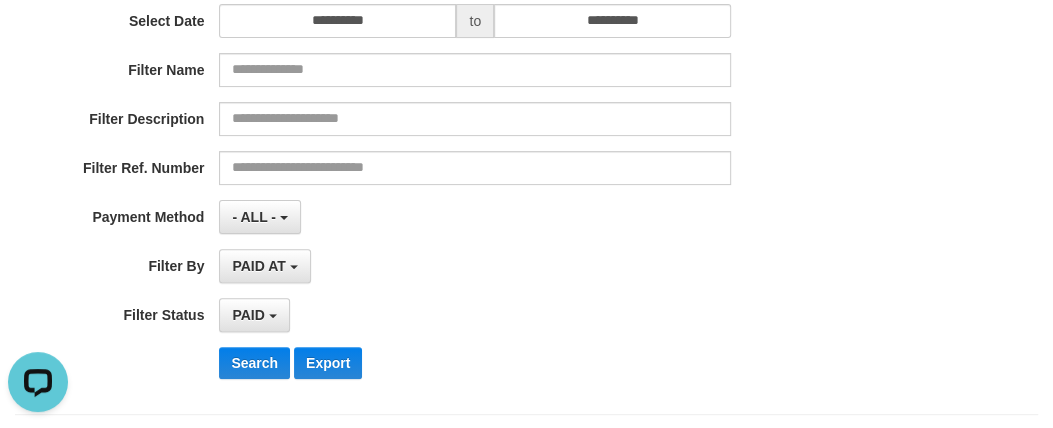 scroll, scrollTop: 177, scrollLeft: 0, axis: vertical 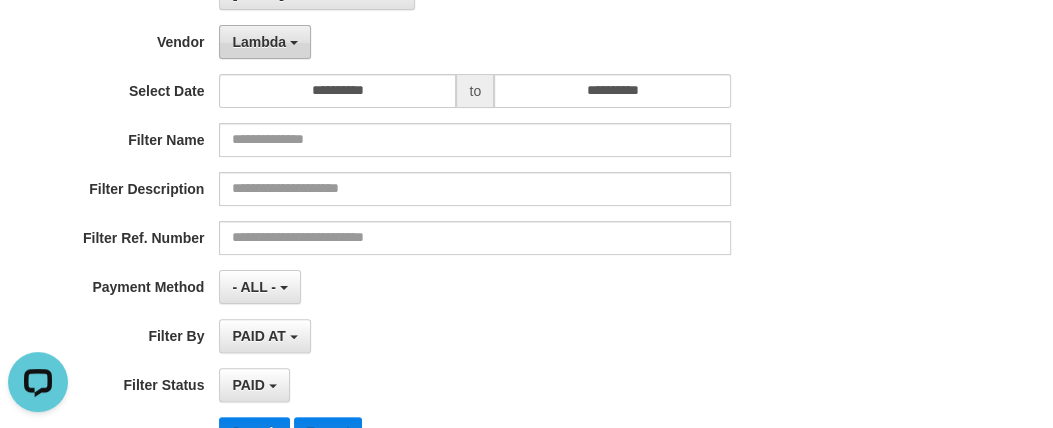 click on "Lambda" at bounding box center [265, 42] 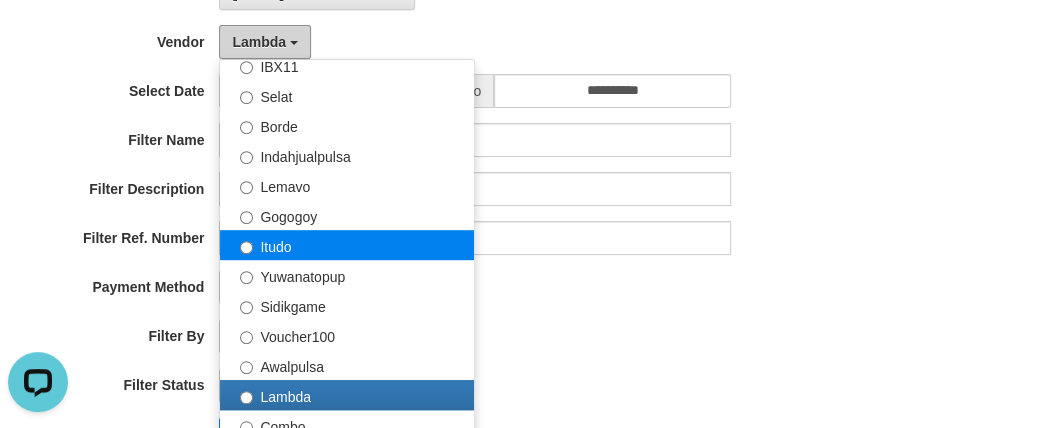 scroll, scrollTop: 503, scrollLeft: 0, axis: vertical 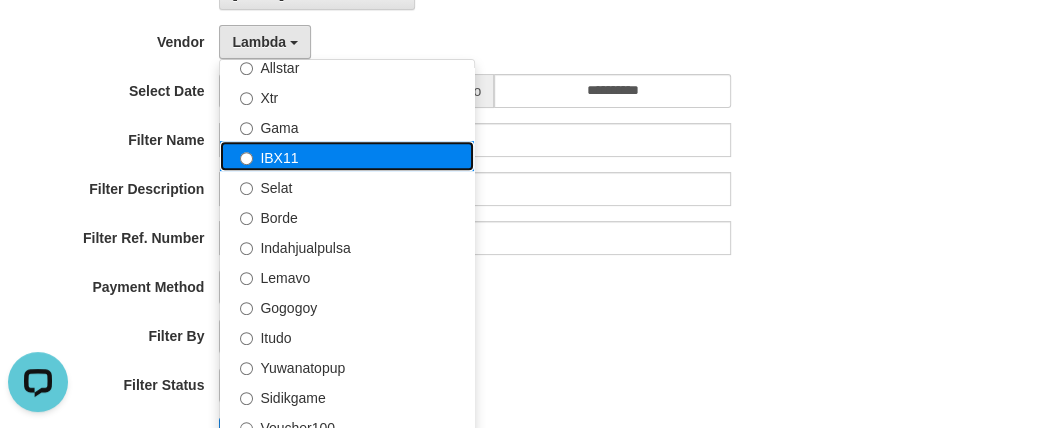 click on "IBX11" at bounding box center (347, 156) 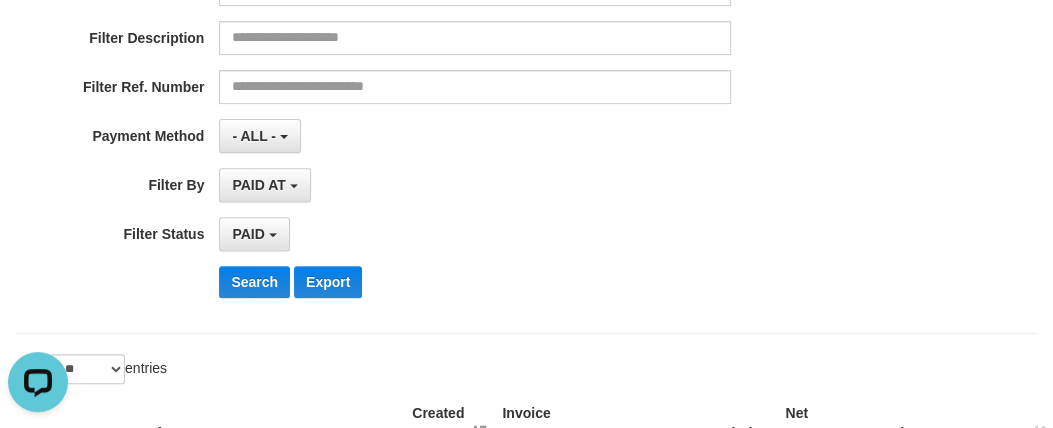 scroll, scrollTop: 540, scrollLeft: 0, axis: vertical 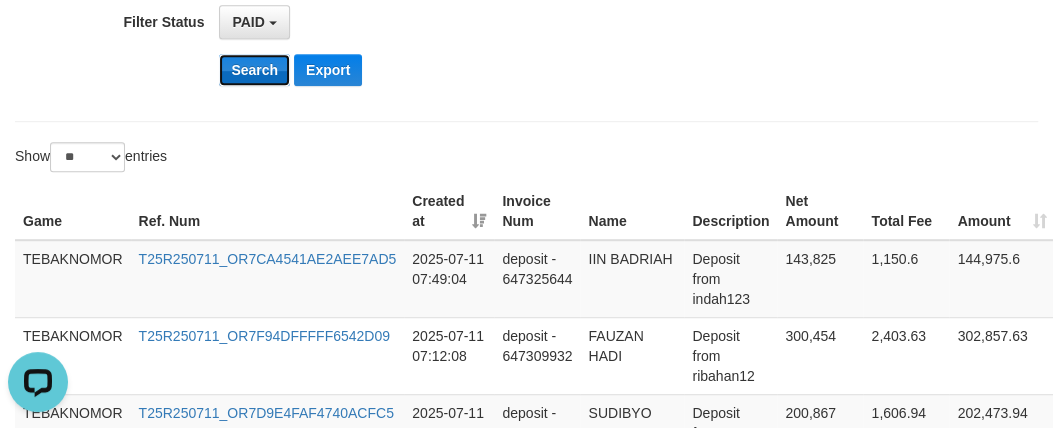 click on "Search" at bounding box center [254, 70] 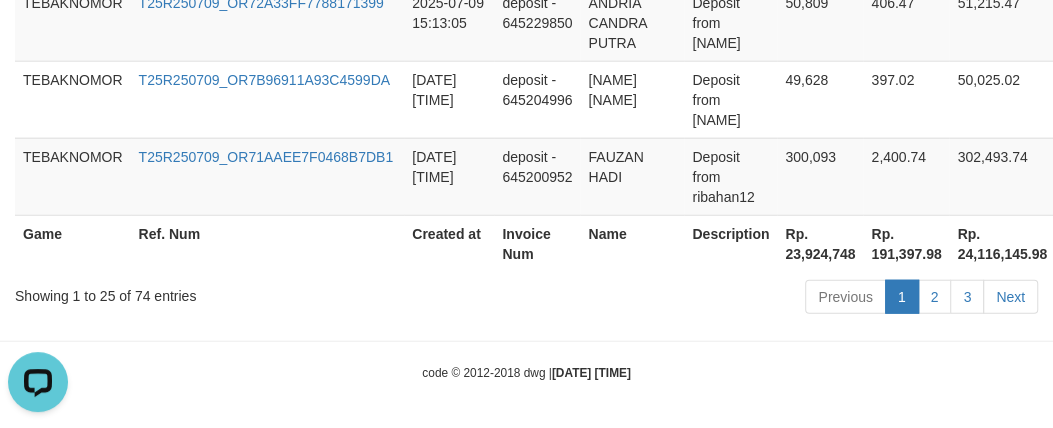 click on "Rp. 23,924,748" at bounding box center [820, 243] 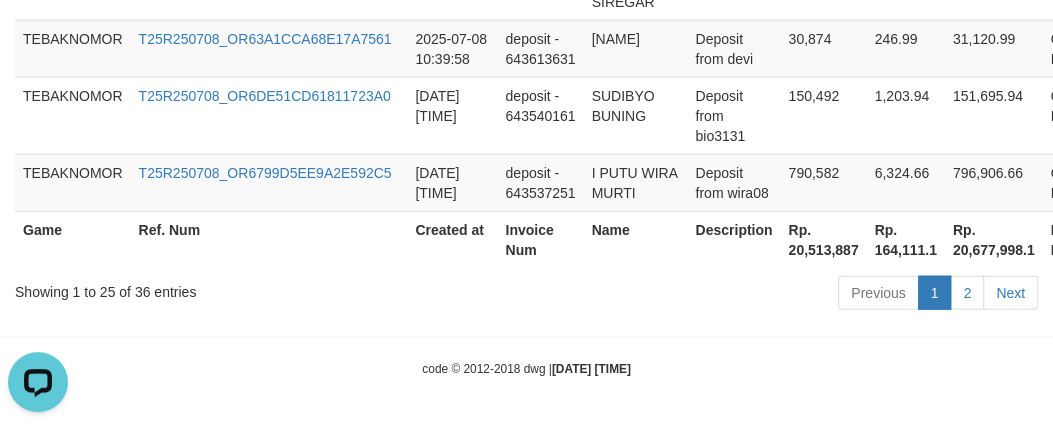 scroll, scrollTop: 2410, scrollLeft: 0, axis: vertical 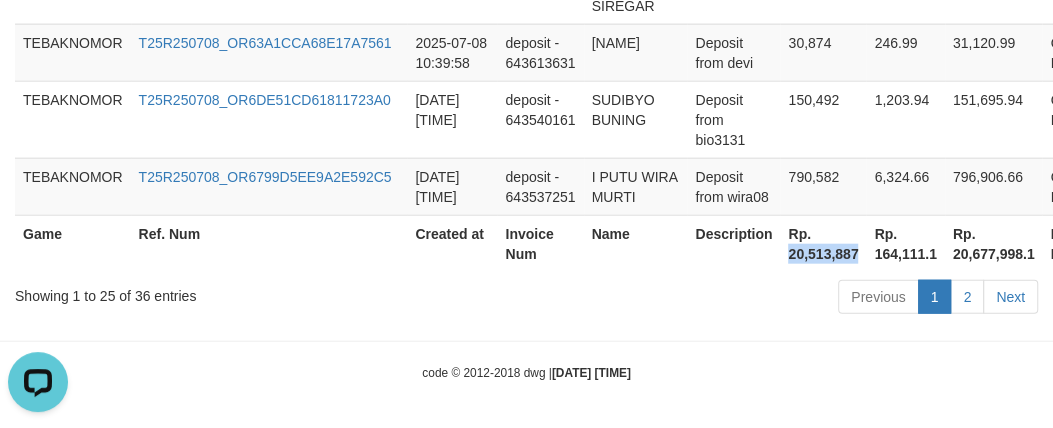 click on "Rp. 20,513,887" at bounding box center [823, 243] 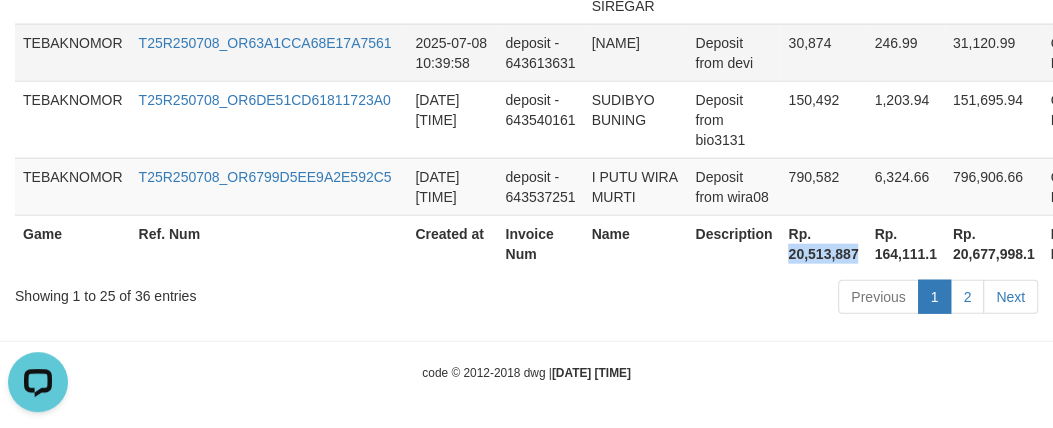 copy on "20,513,887" 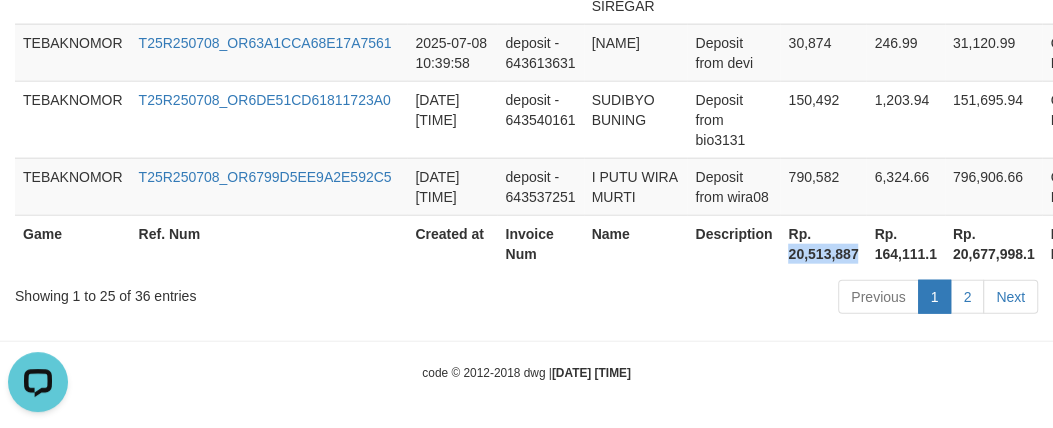 click on "Description" at bounding box center (733, 243) 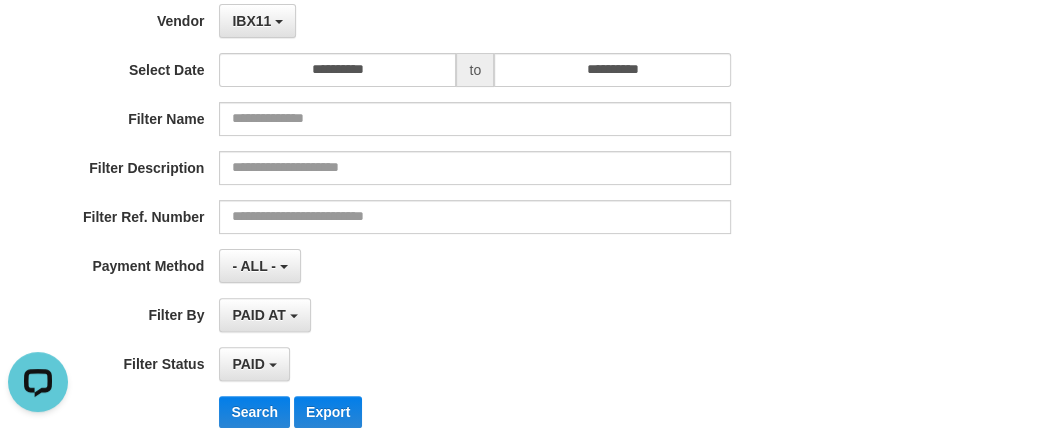 scroll, scrollTop: 0, scrollLeft: 0, axis: both 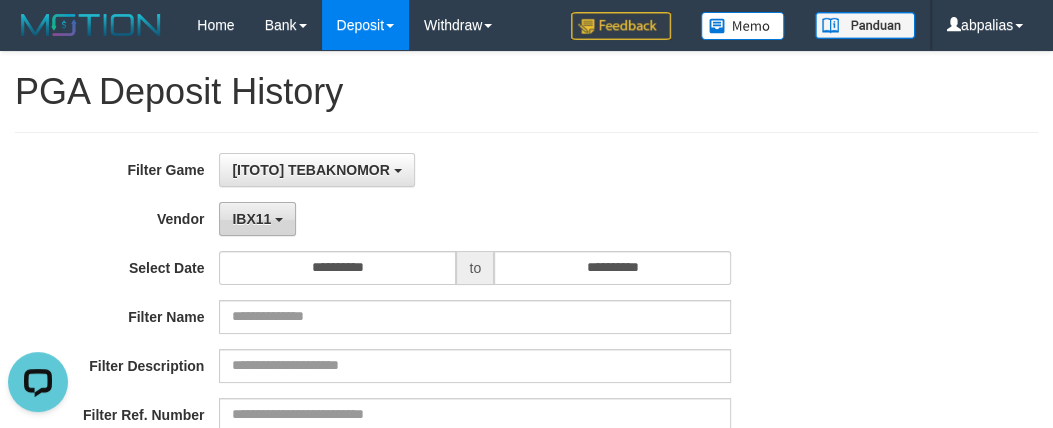 click on "IBX11" at bounding box center (257, 219) 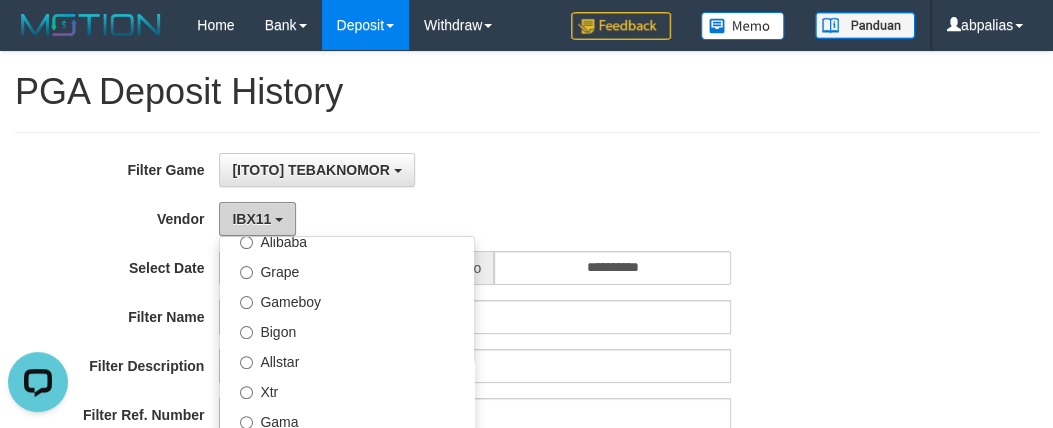 scroll, scrollTop: 230, scrollLeft: 0, axis: vertical 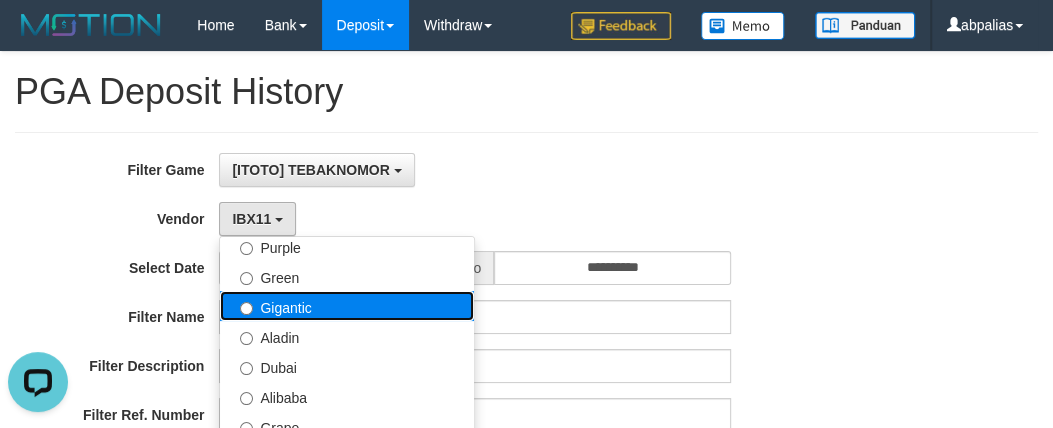 click on "Gigantic" at bounding box center [347, 306] 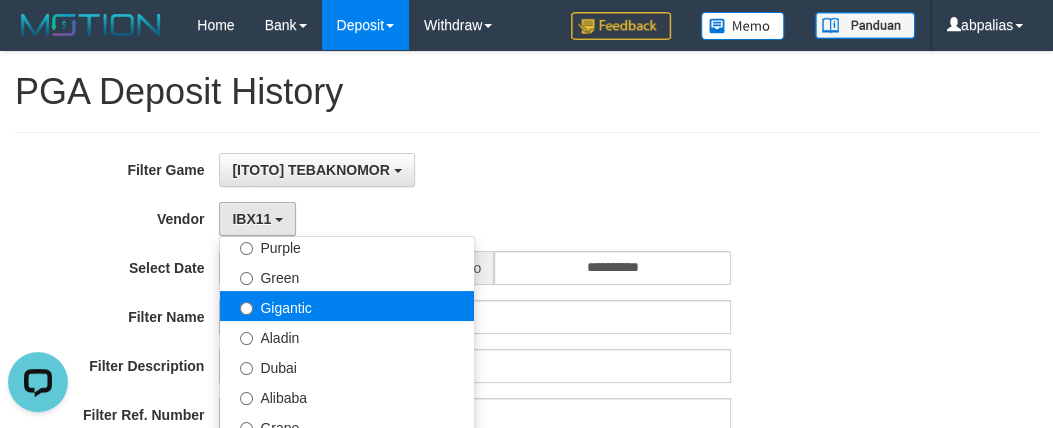 select on "**********" 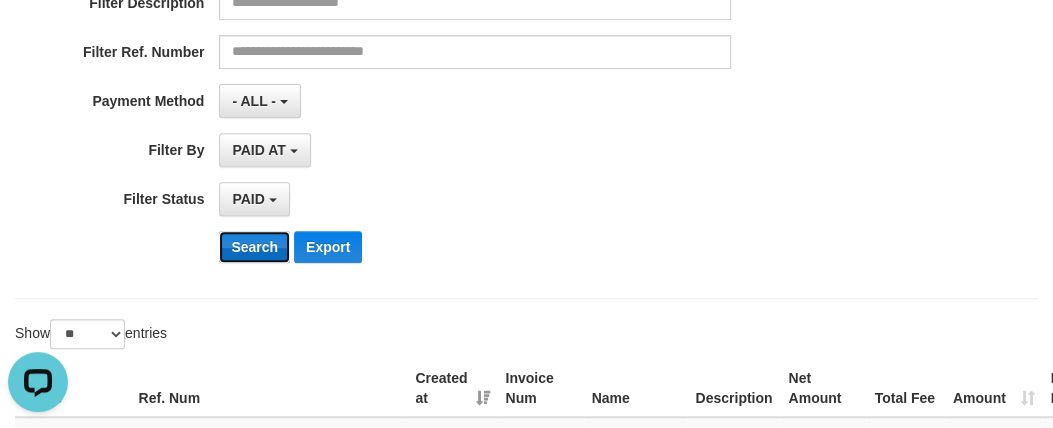 click on "Search" at bounding box center [254, 247] 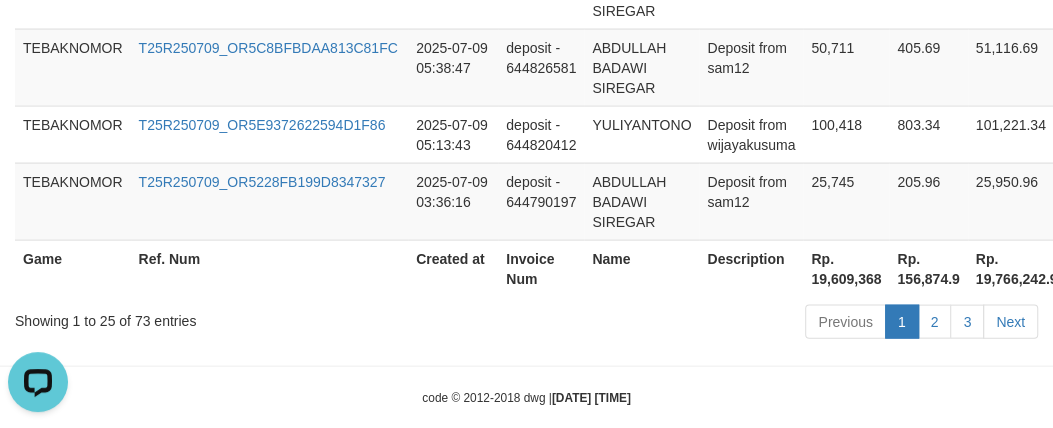 scroll, scrollTop: 2110, scrollLeft: 0, axis: vertical 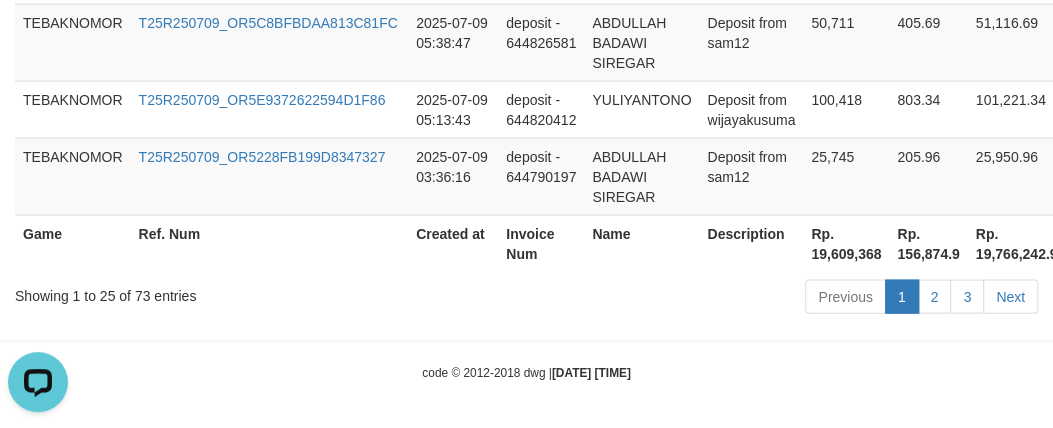 click on "Rp. 19,609,368" at bounding box center [846, 243] 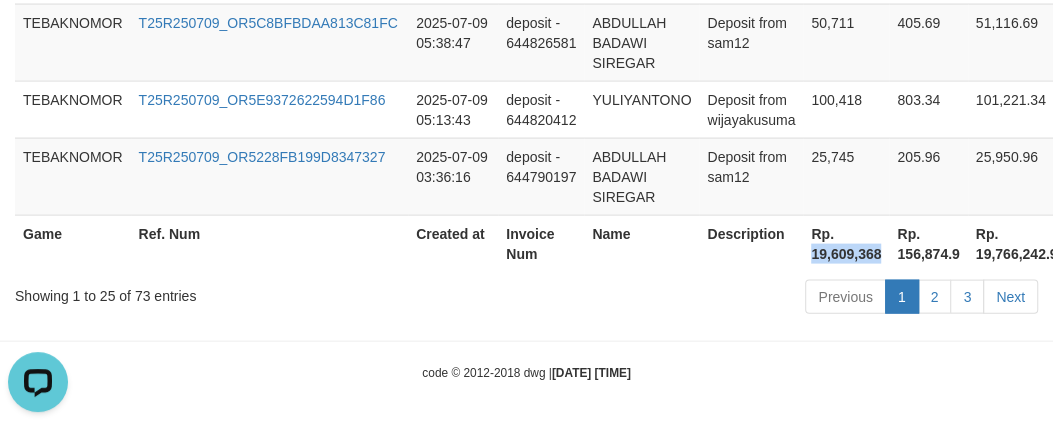 click on "Rp. 19,609,368" at bounding box center [846, 243] 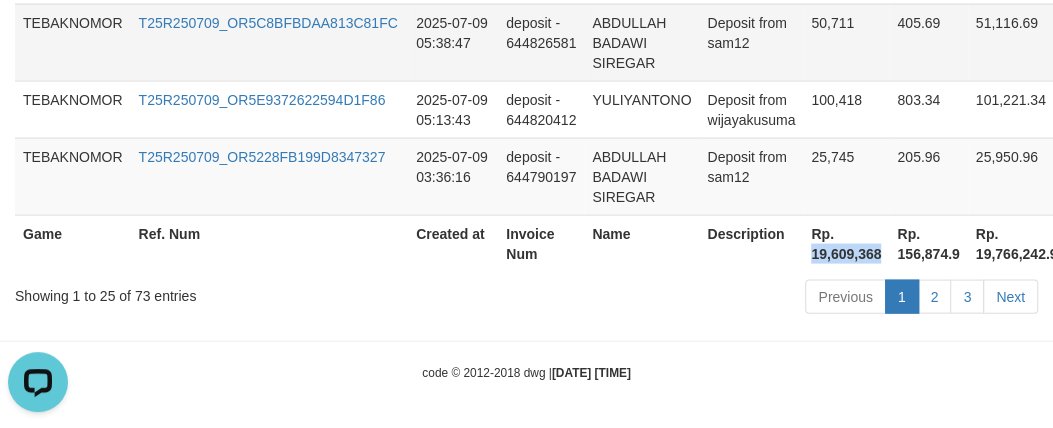 copy on "19,609,368" 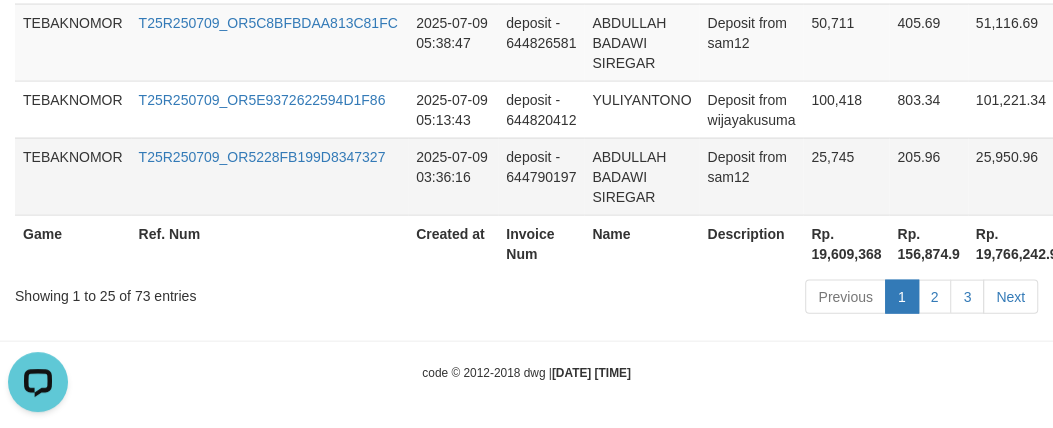 click on "deposit - 644790197" at bounding box center (541, 176) 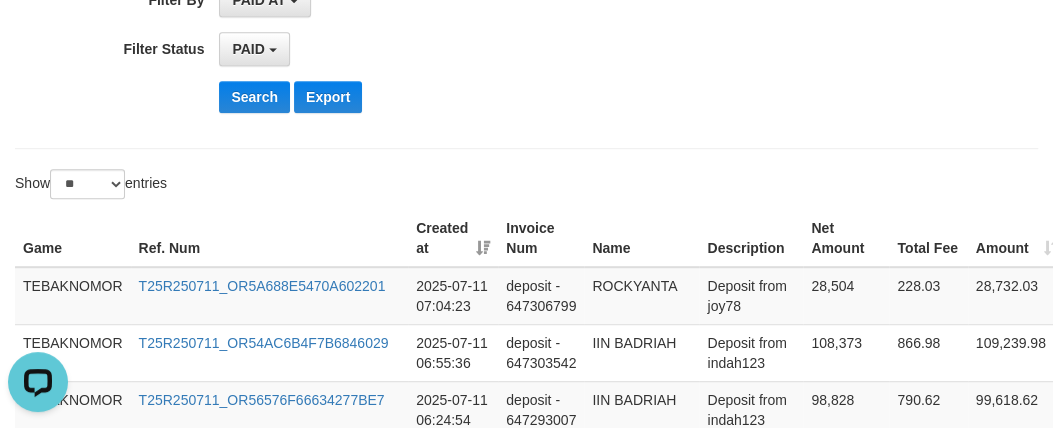 scroll, scrollTop: 110, scrollLeft: 0, axis: vertical 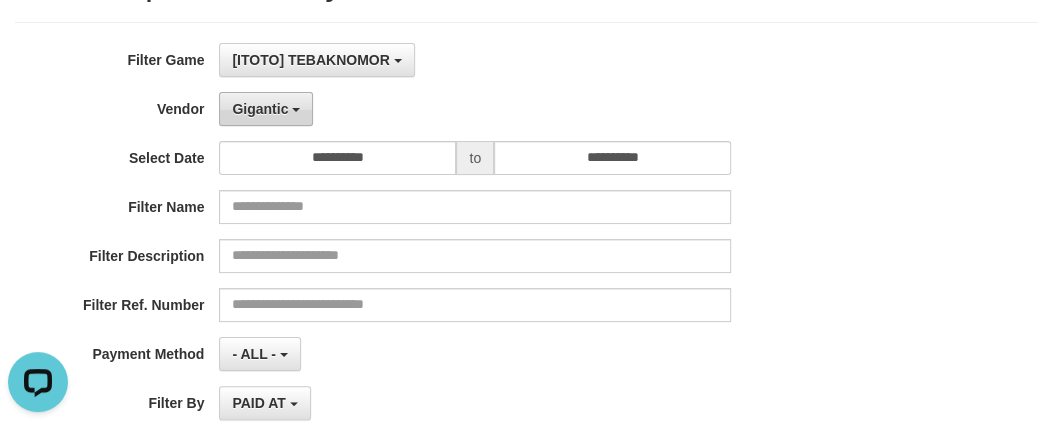 click on "Gigantic" at bounding box center [260, 109] 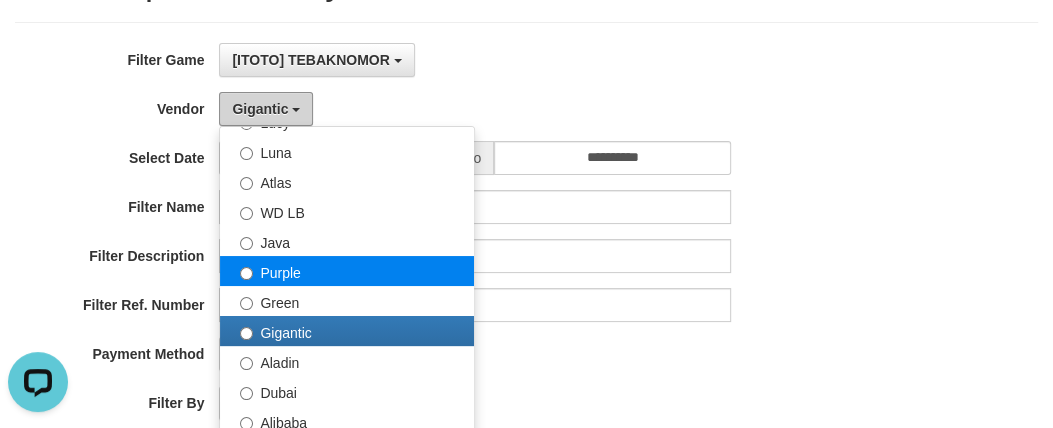 scroll, scrollTop: 0, scrollLeft: 0, axis: both 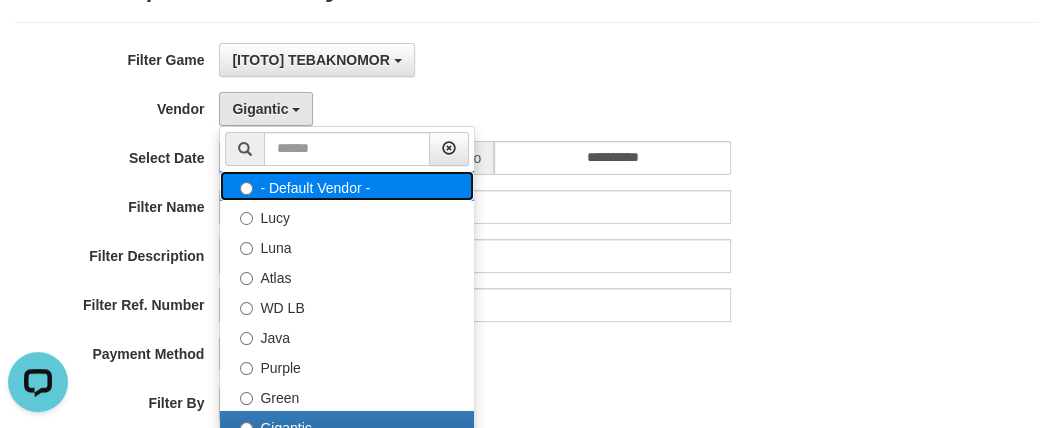 click on "- Default Vendor -" at bounding box center (347, 186) 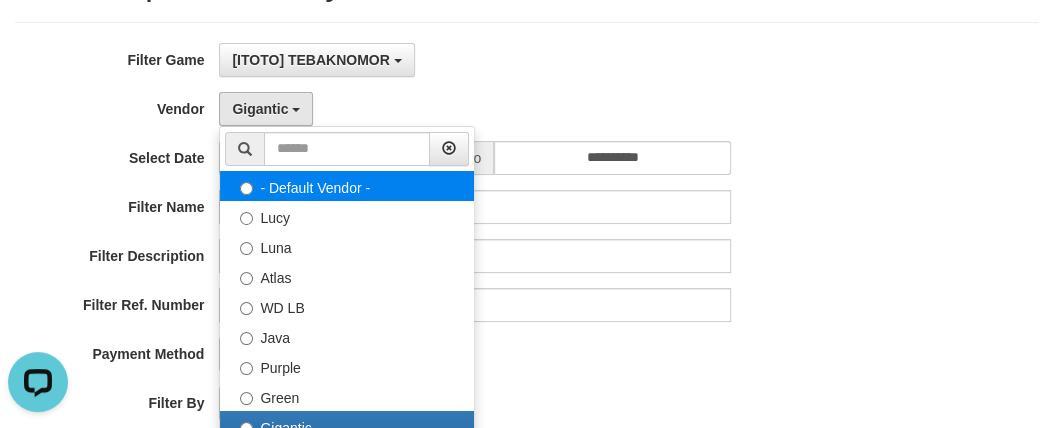 select 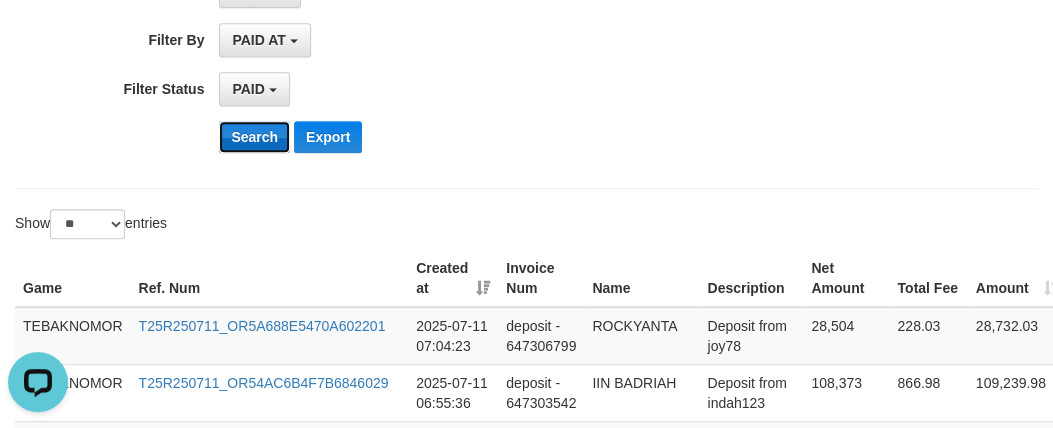 click on "Search" at bounding box center (254, 137) 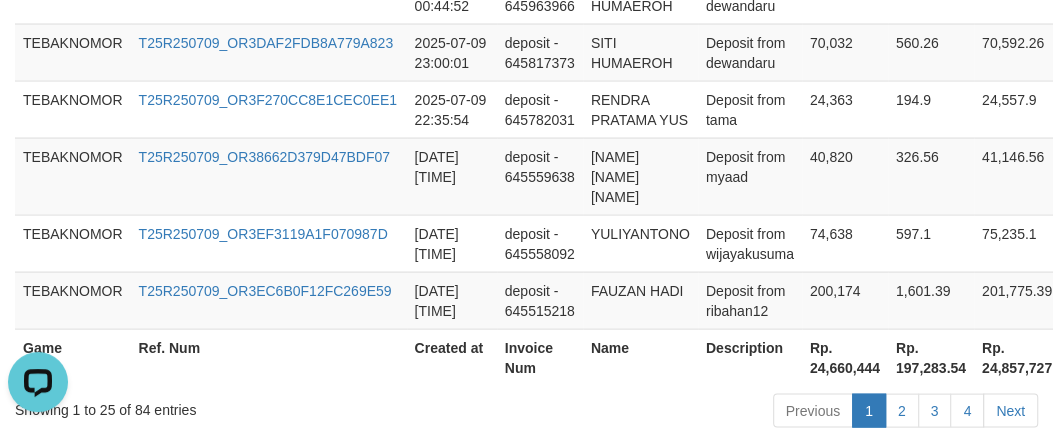 scroll, scrollTop: 2090, scrollLeft: 0, axis: vertical 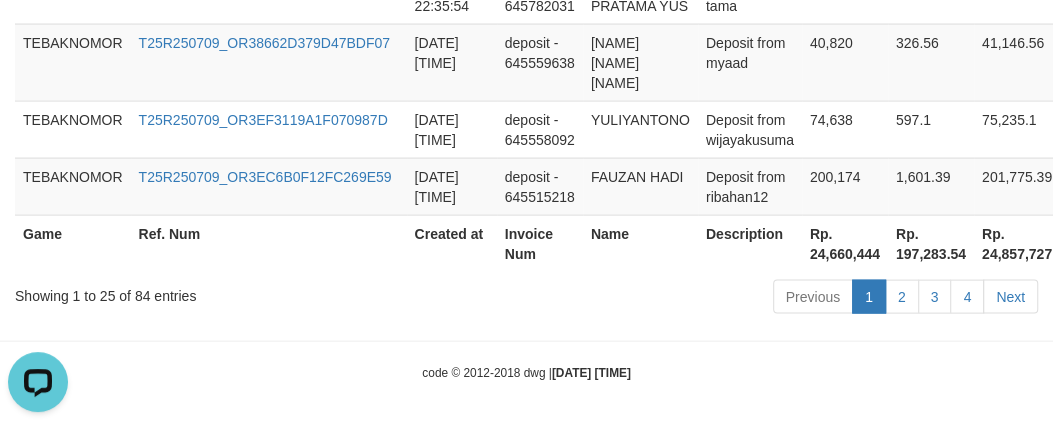 click on "Rp. 24,660,444" at bounding box center (845, 243) 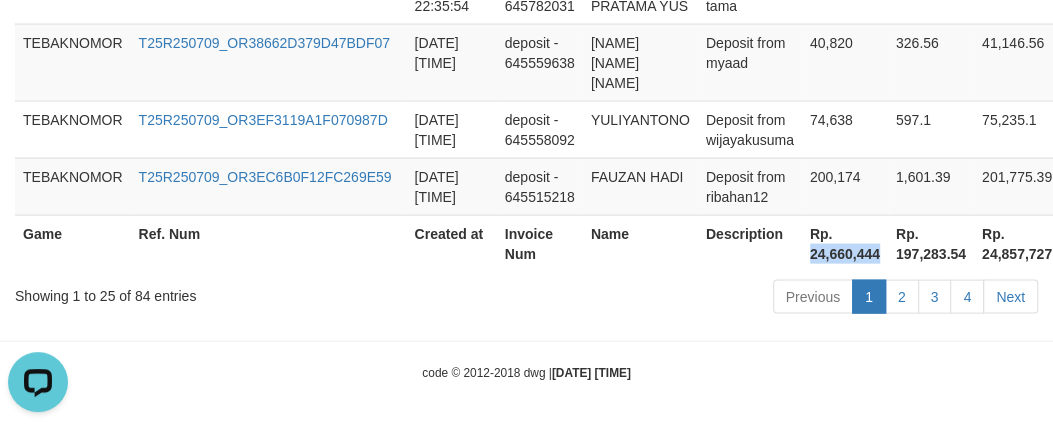 click on "Rp. 24,660,444" at bounding box center [845, 243] 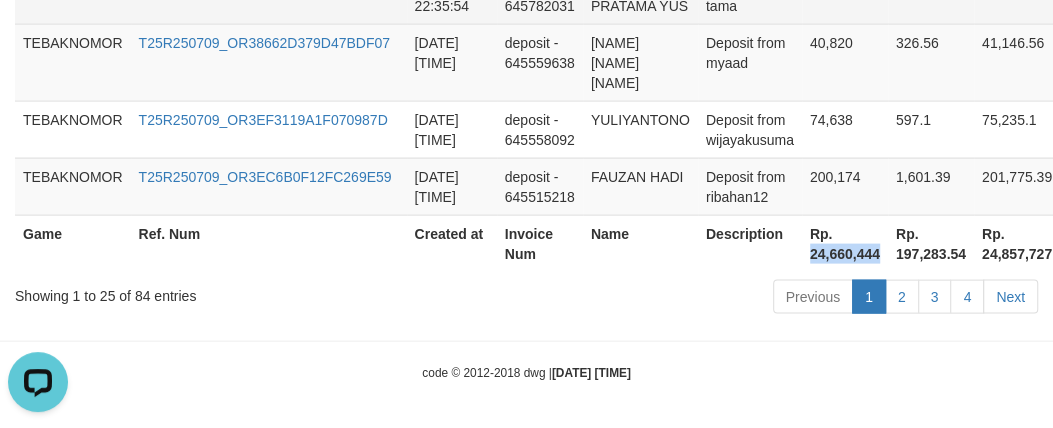copy on "24,660,444" 